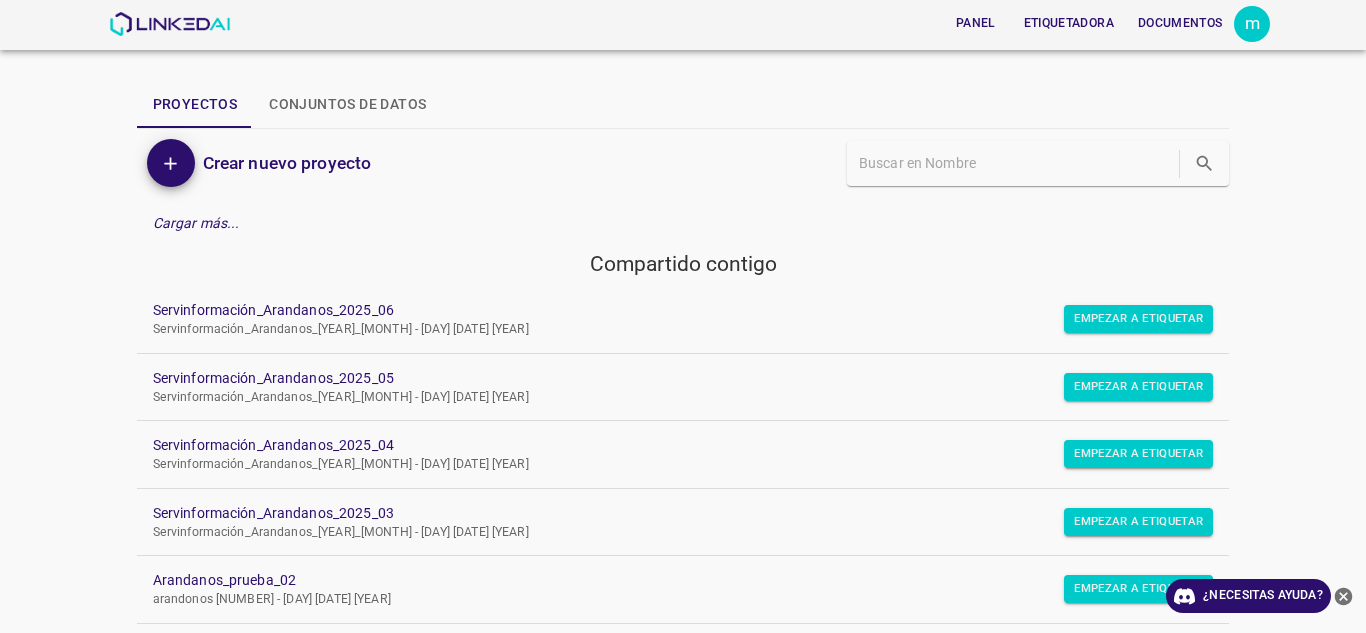 scroll, scrollTop: 0, scrollLeft: 0, axis: both 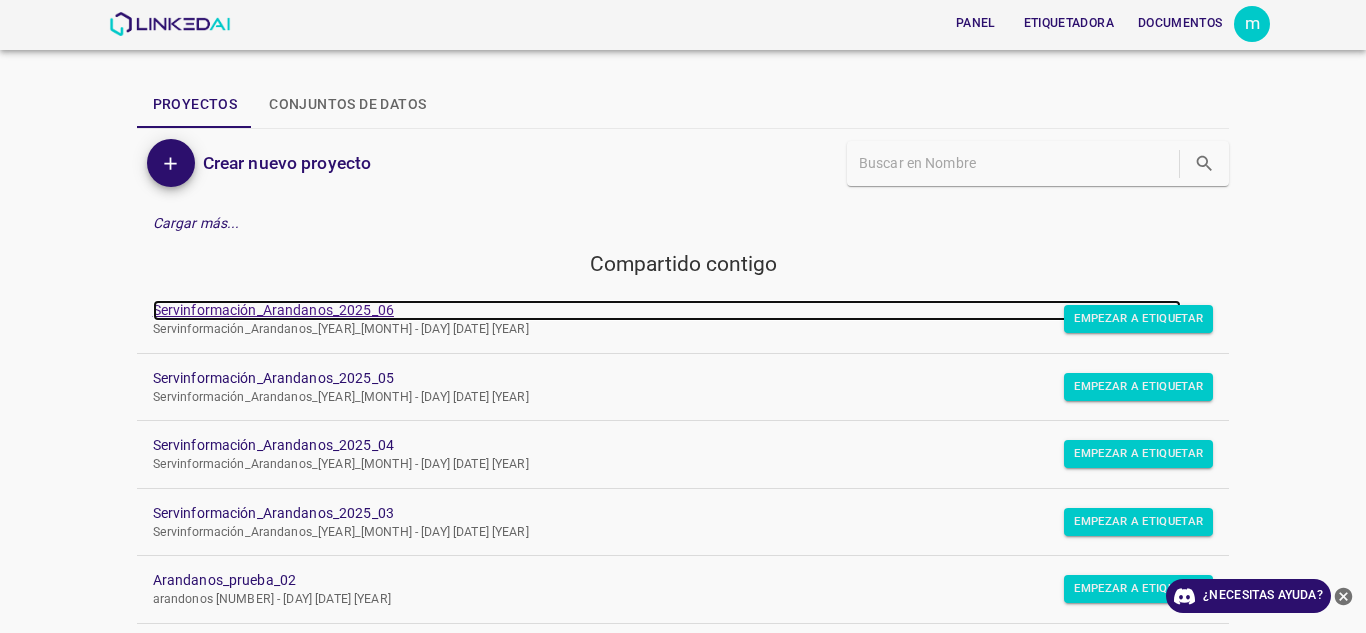 click on "Servinformación_Arandanos_2025_06" at bounding box center (273, 310) 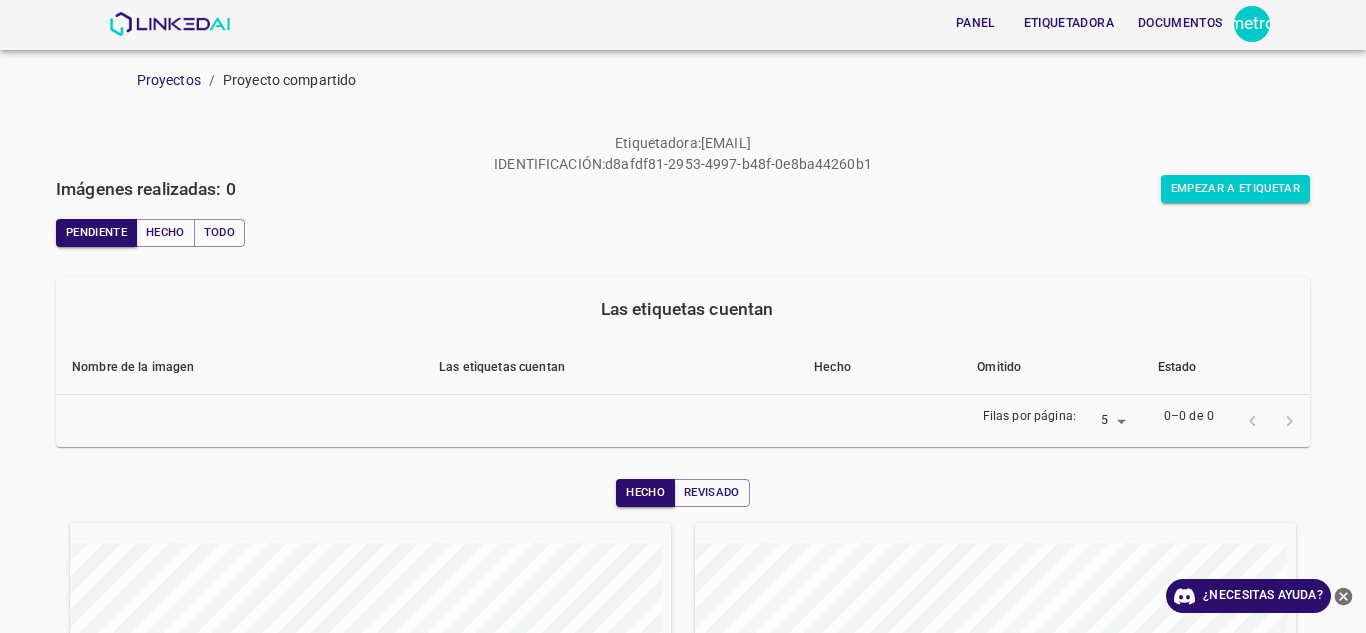 scroll, scrollTop: 0, scrollLeft: 0, axis: both 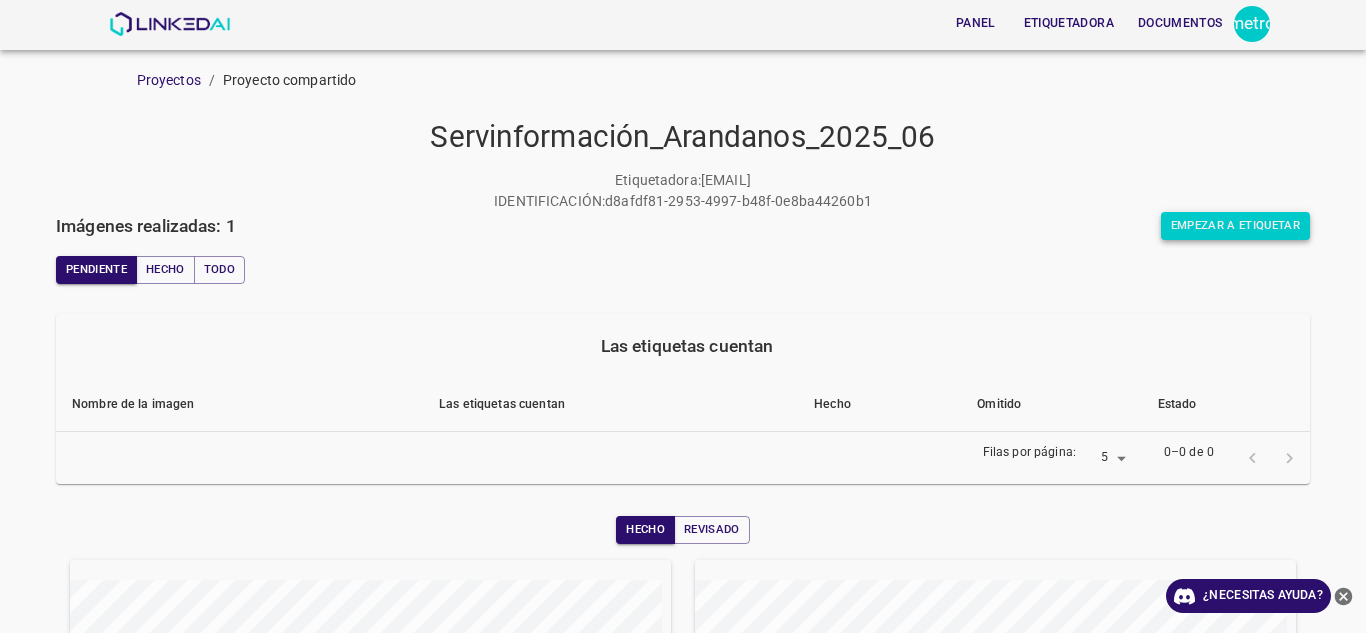 click on "Empezar a etiquetar" at bounding box center (1235, 226) 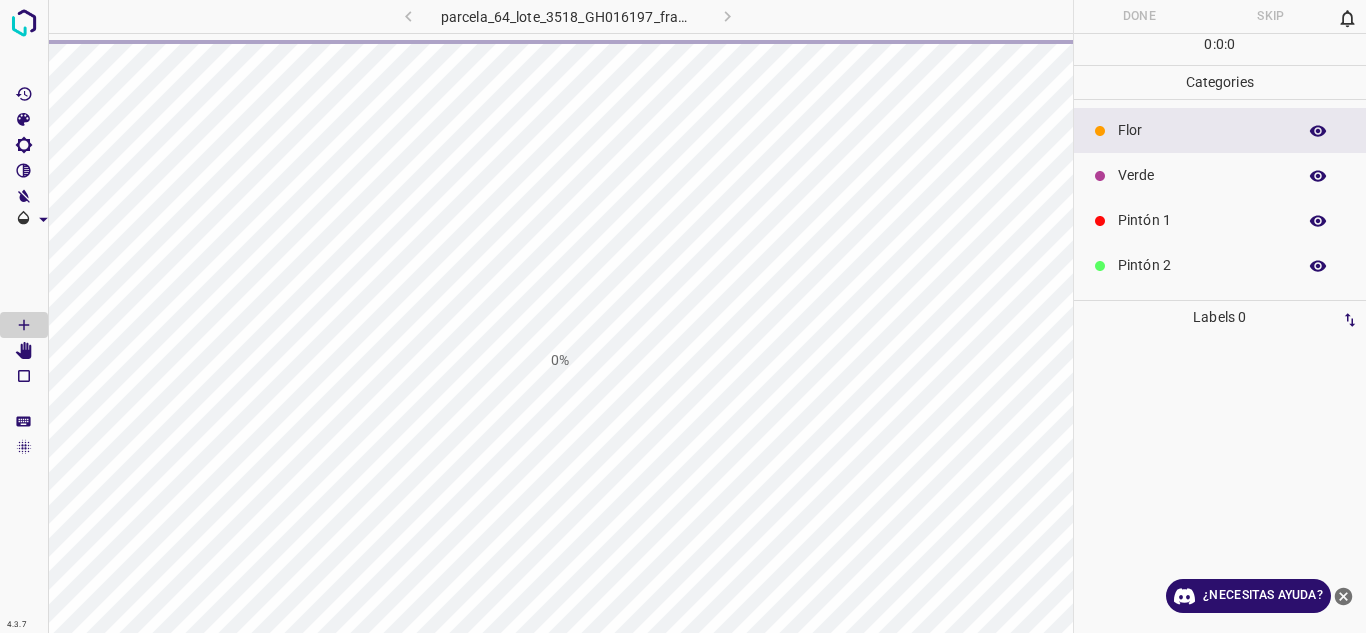 scroll, scrollTop: 0, scrollLeft: 0, axis: both 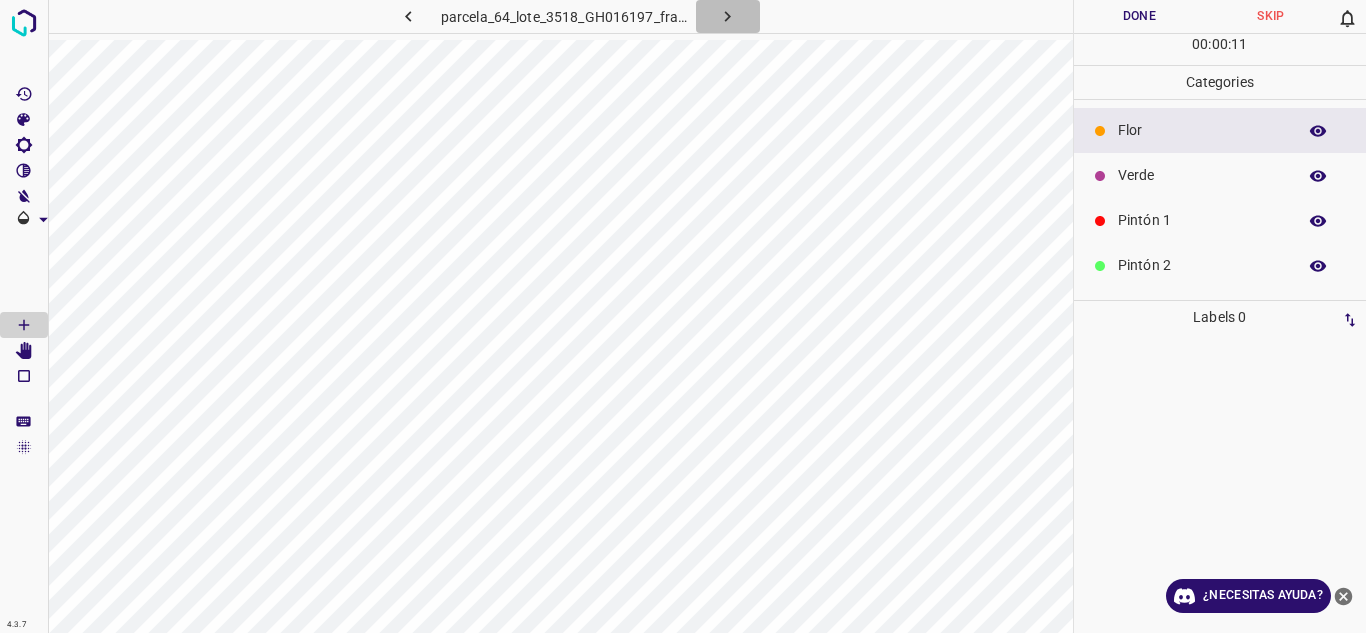 click at bounding box center (728, 16) 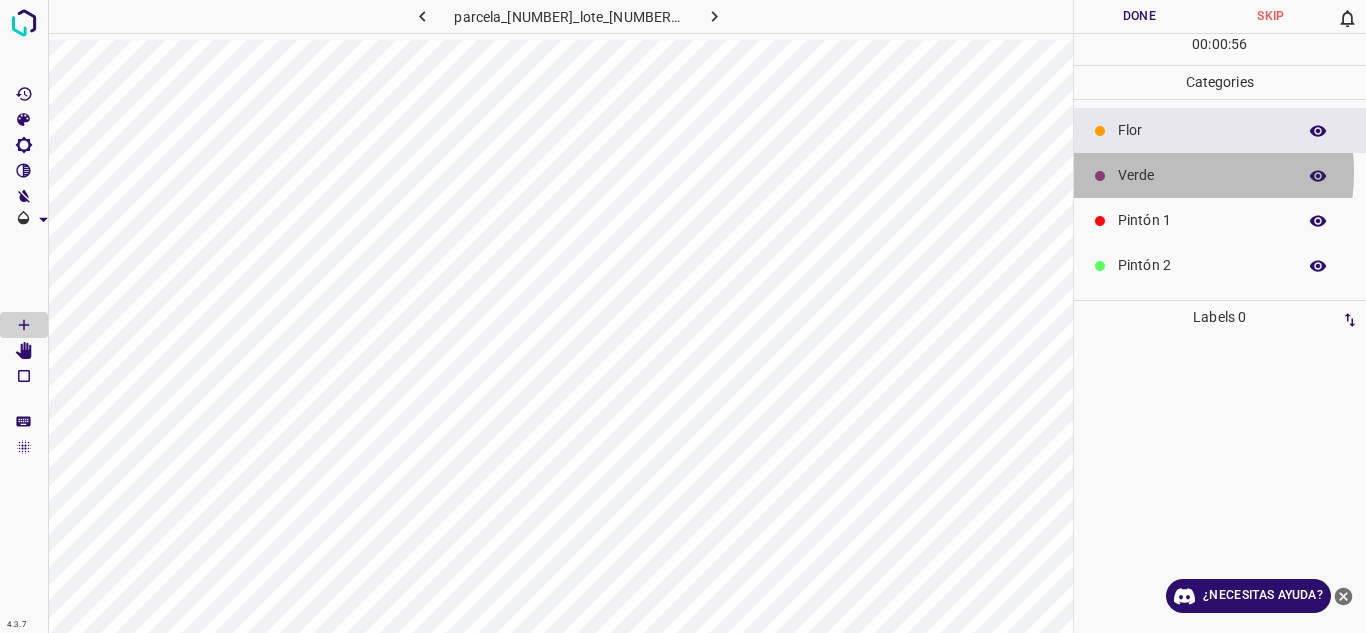 click on "Verde" at bounding box center (1202, 175) 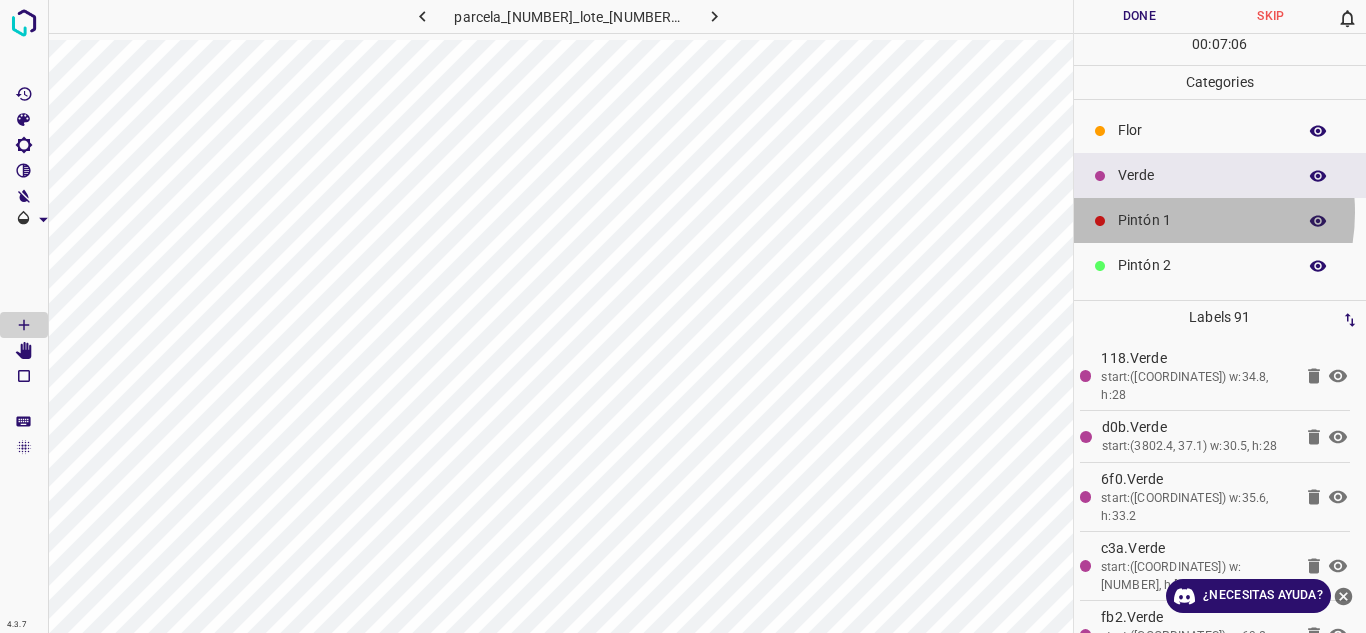 click on "Pintón 1" at bounding box center [1202, 220] 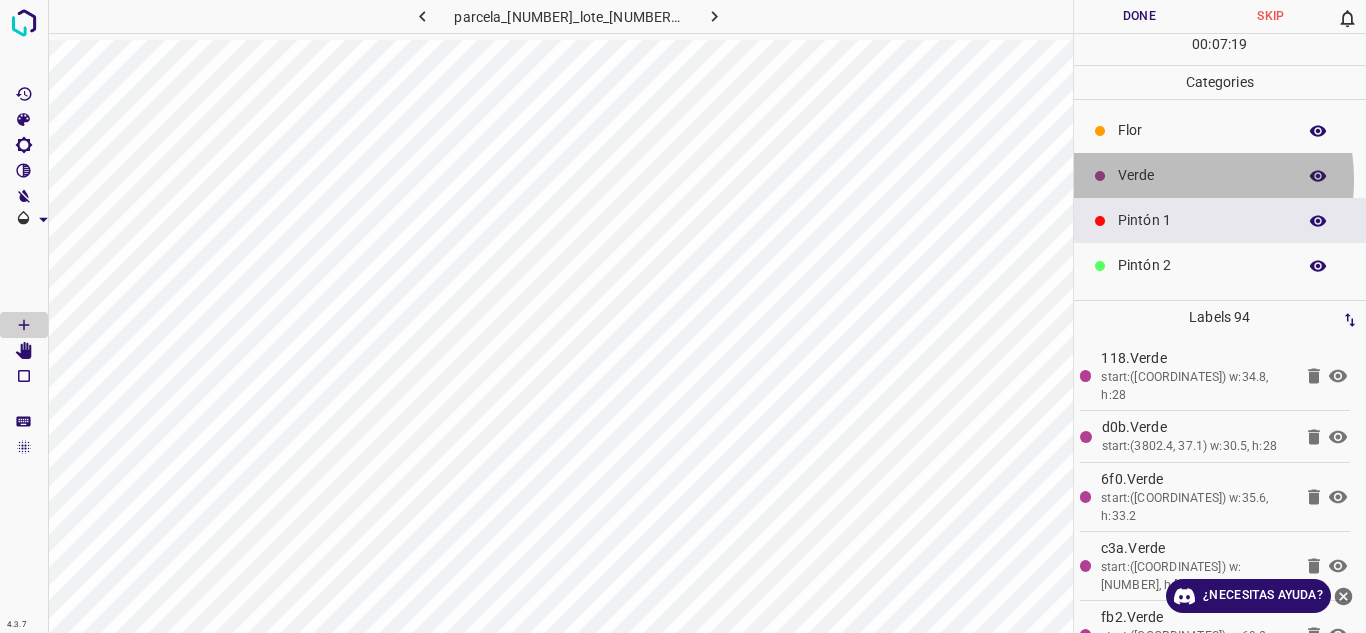 click on "Verde" at bounding box center (1202, 175) 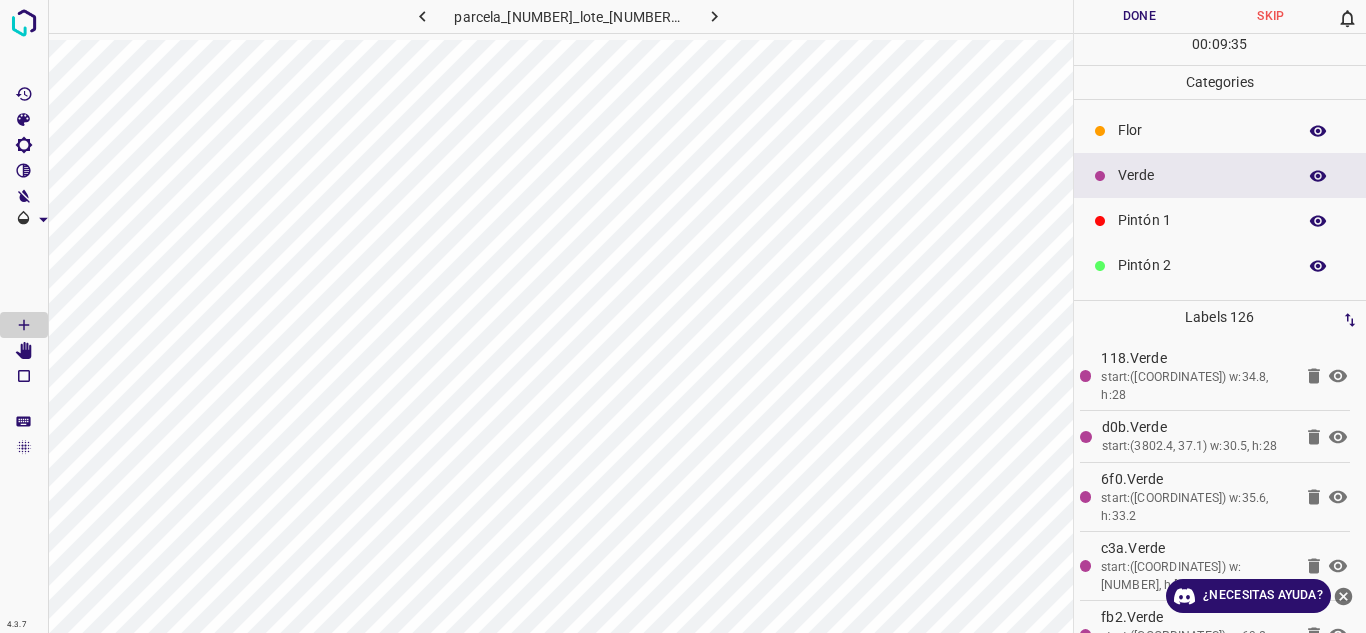 click on "Flor" at bounding box center (1202, 130) 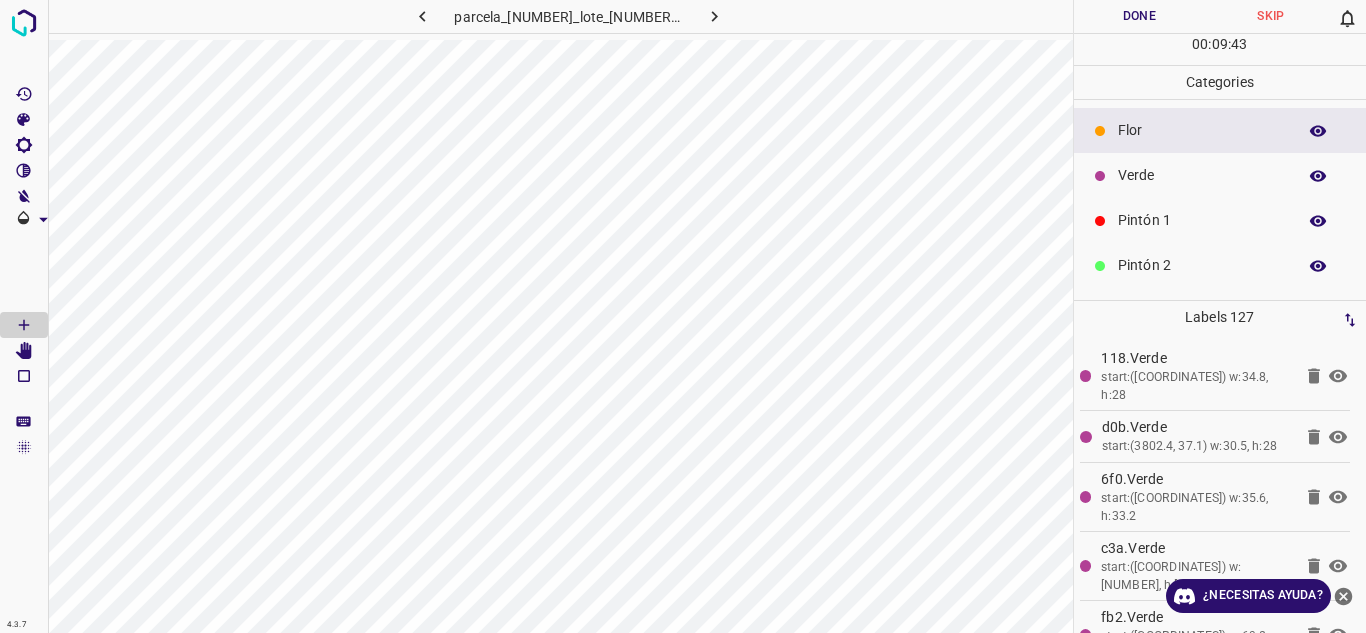 click on "Verde" at bounding box center (1202, 175) 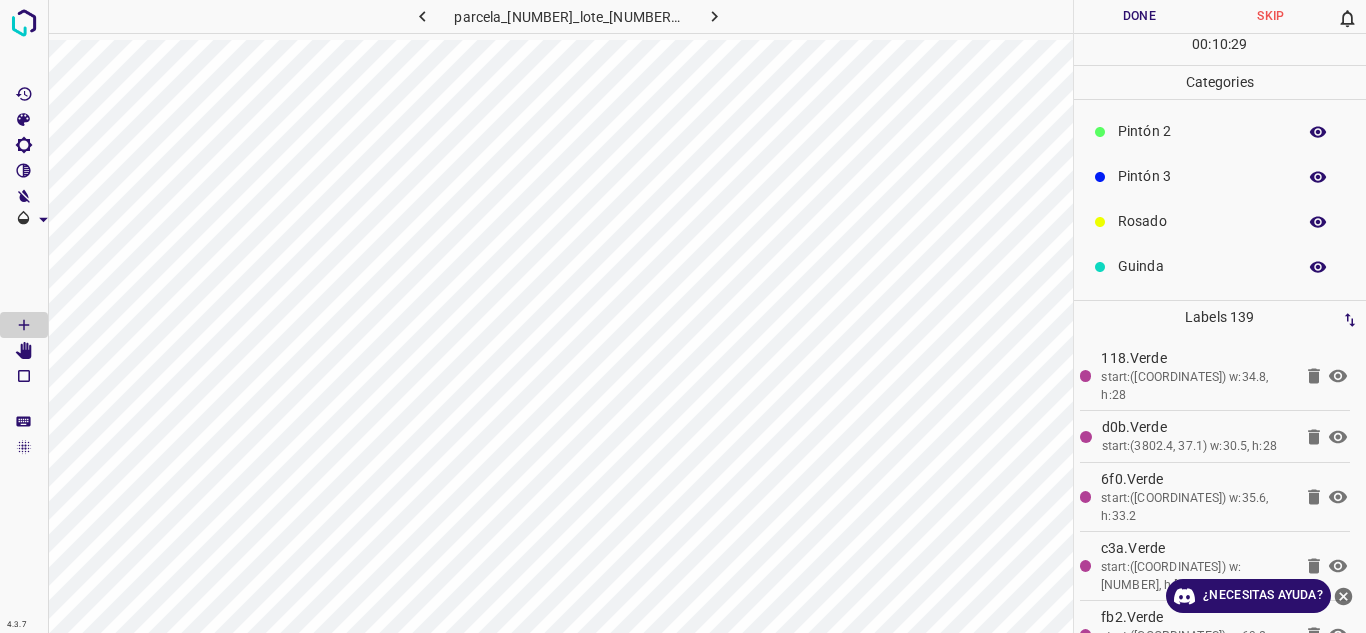 scroll, scrollTop: 135, scrollLeft: 0, axis: vertical 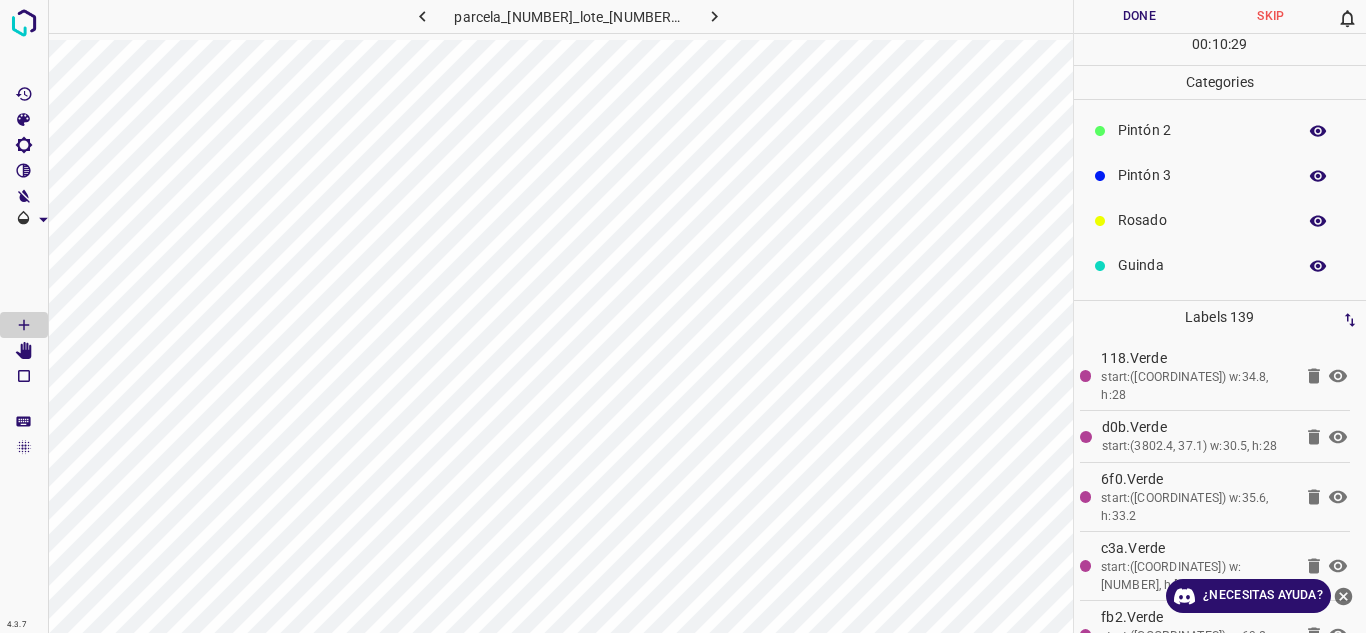 click on "Rosado" at bounding box center [1202, 220] 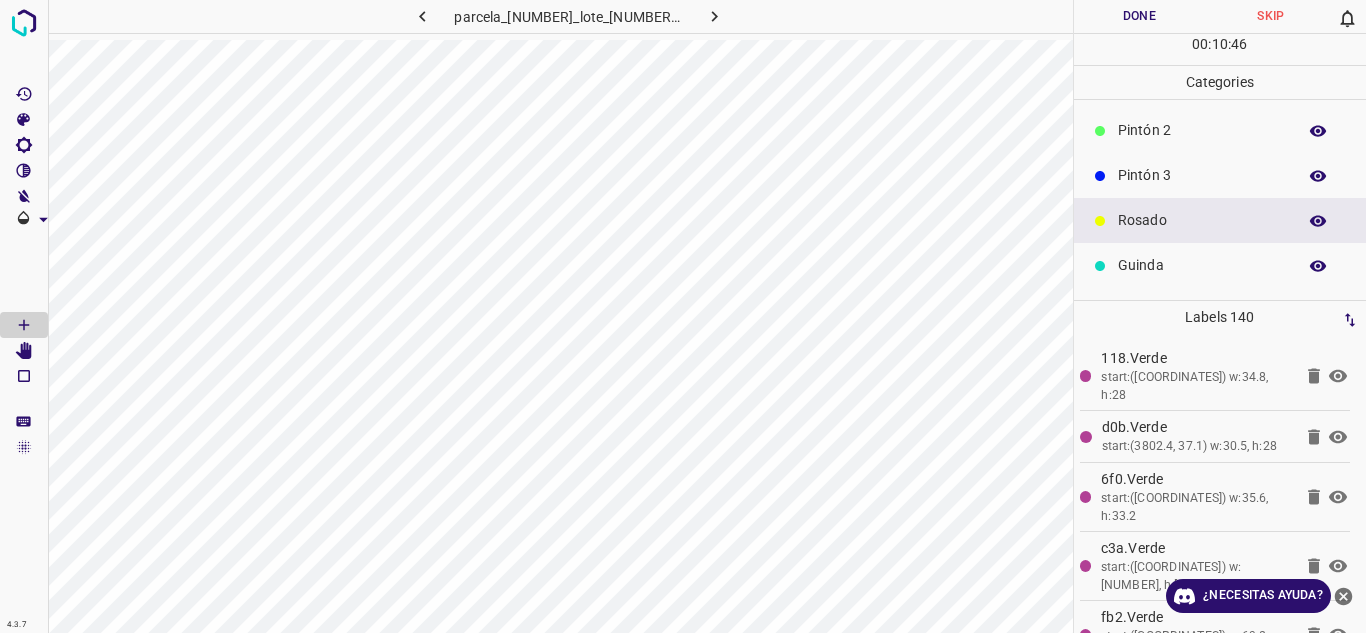 scroll, scrollTop: 0, scrollLeft: 0, axis: both 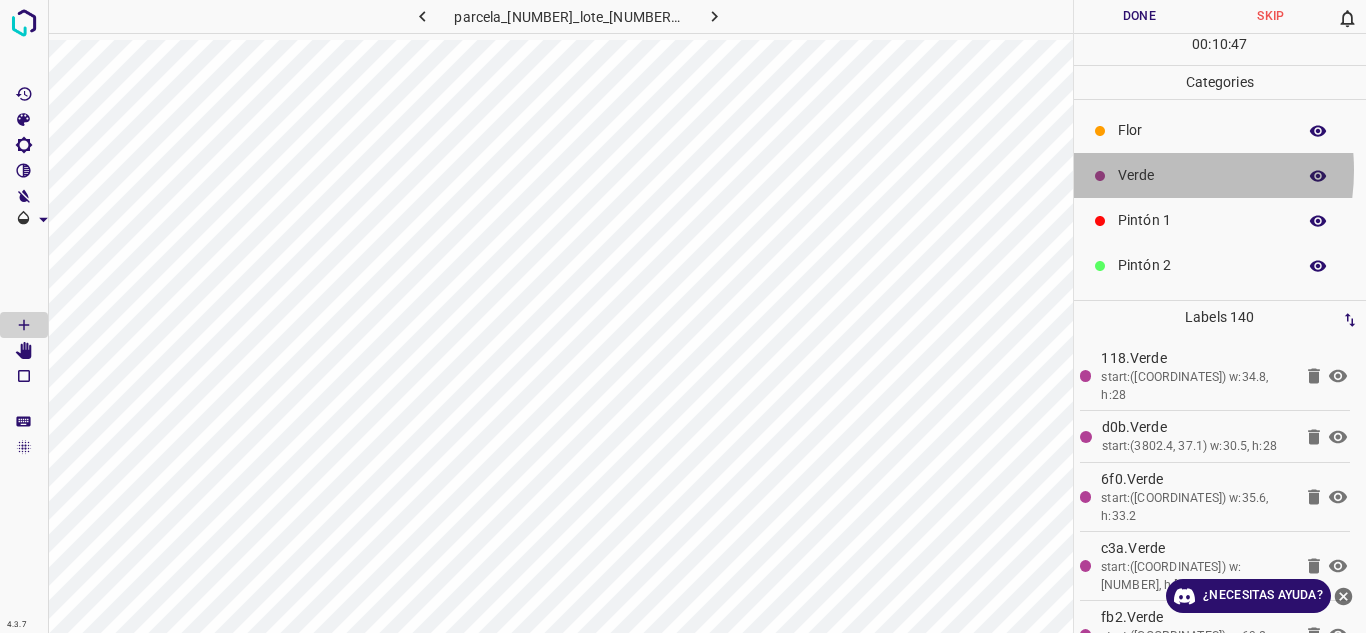 click on "Verde" at bounding box center (1202, 175) 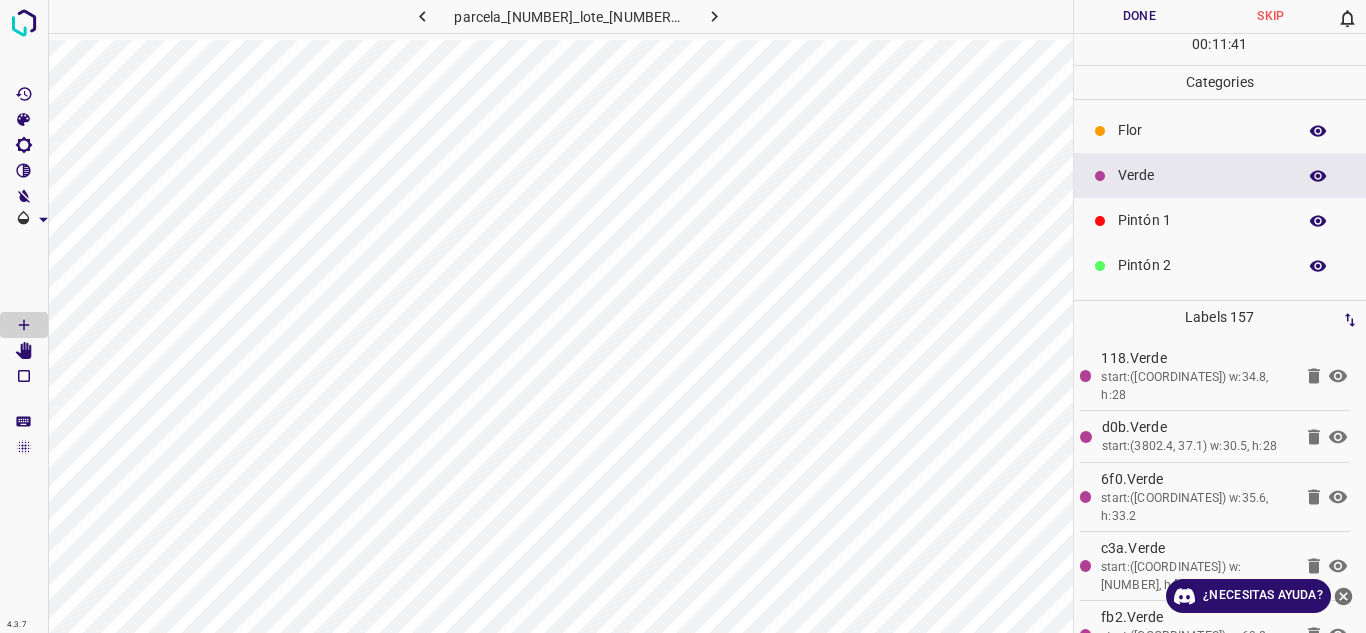 scroll, scrollTop: 176, scrollLeft: 0, axis: vertical 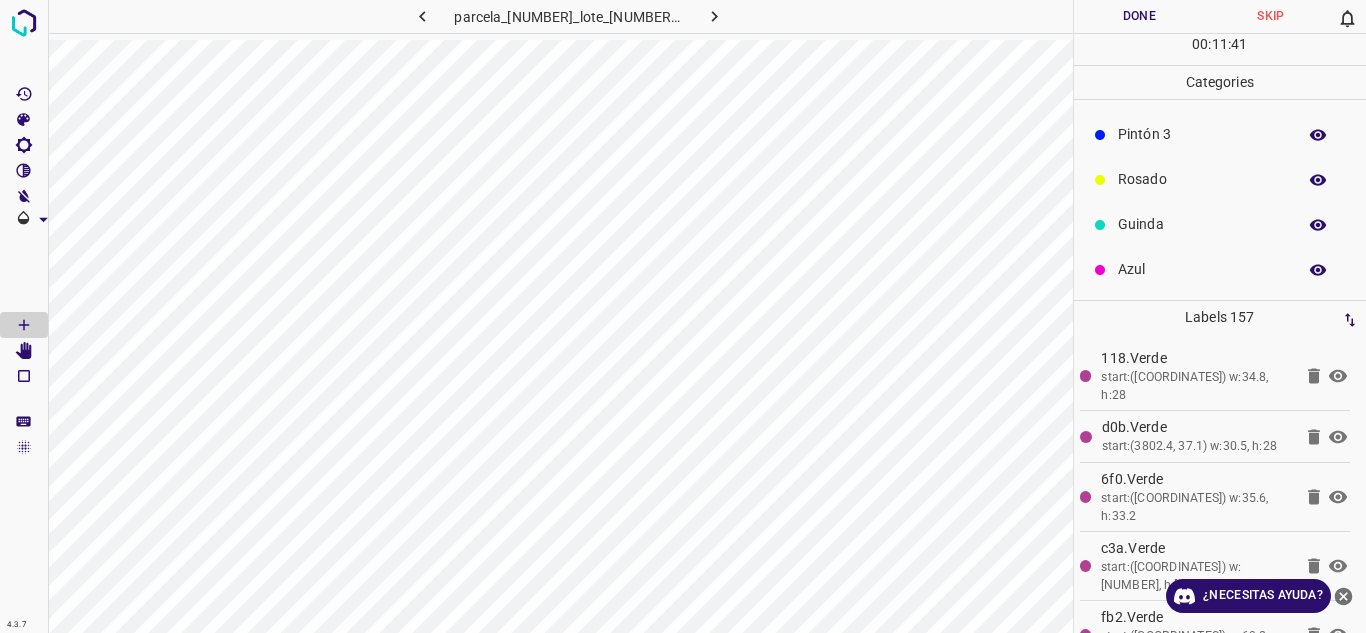click on "Rosado" at bounding box center [1202, 179] 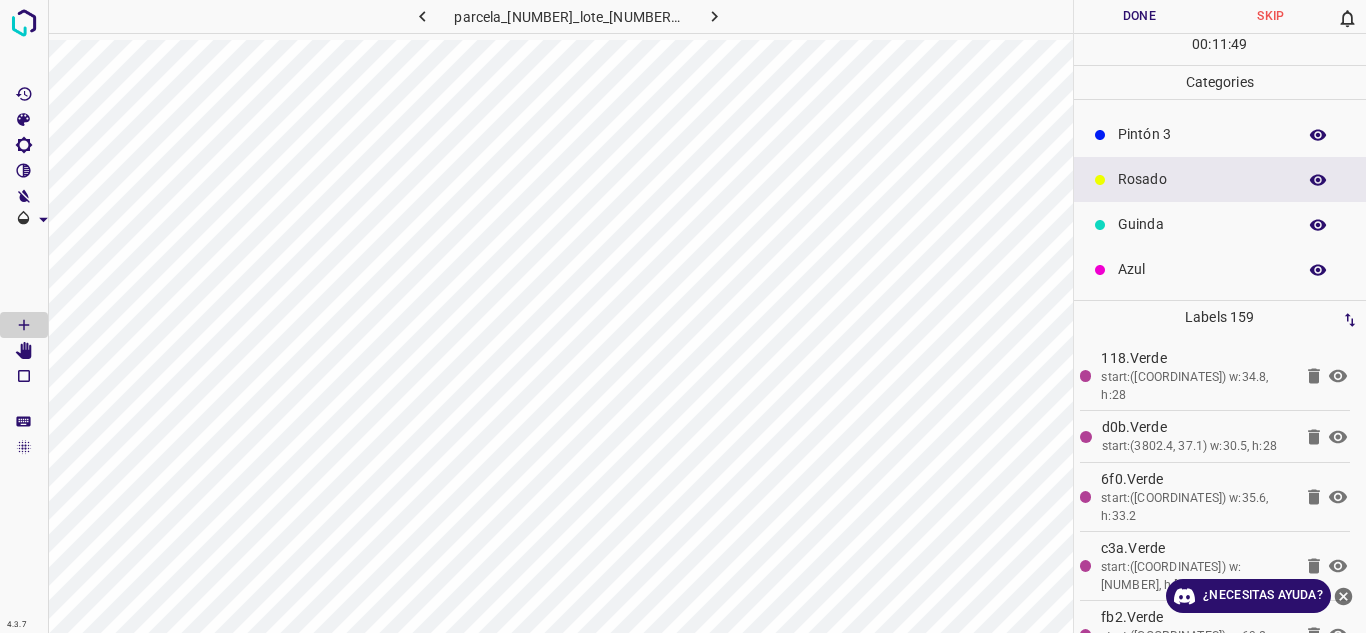 scroll, scrollTop: 0, scrollLeft: 0, axis: both 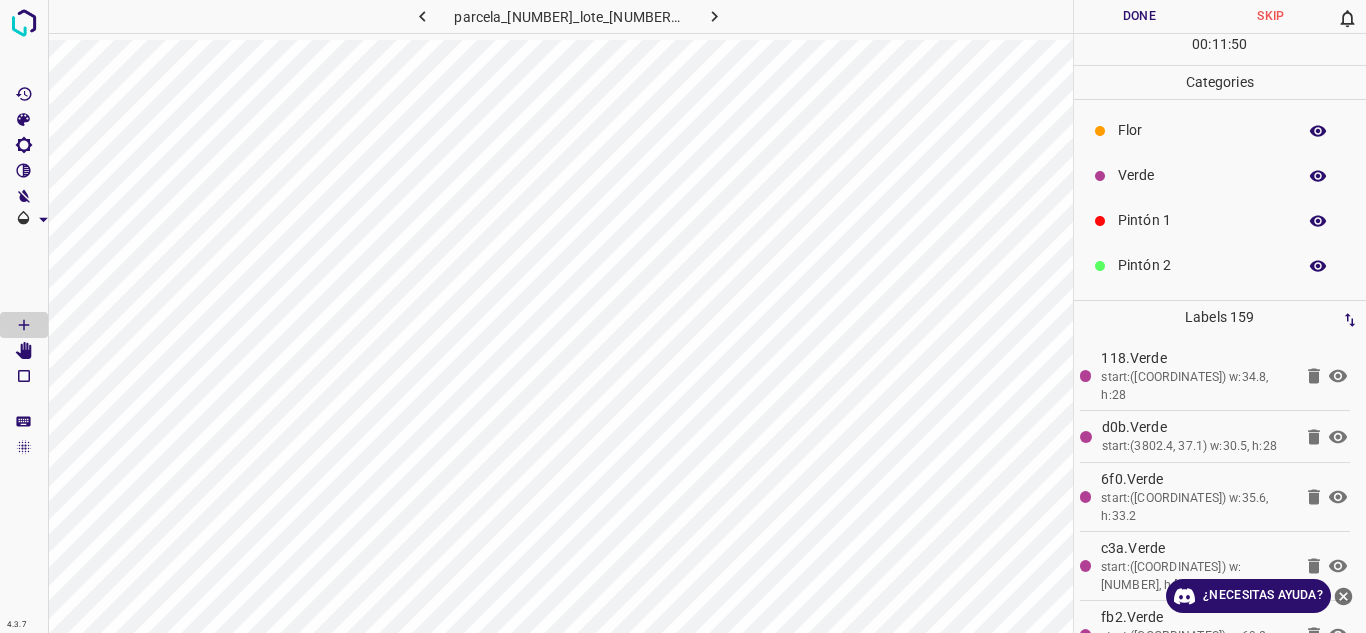 click on "Verde" at bounding box center [1220, 175] 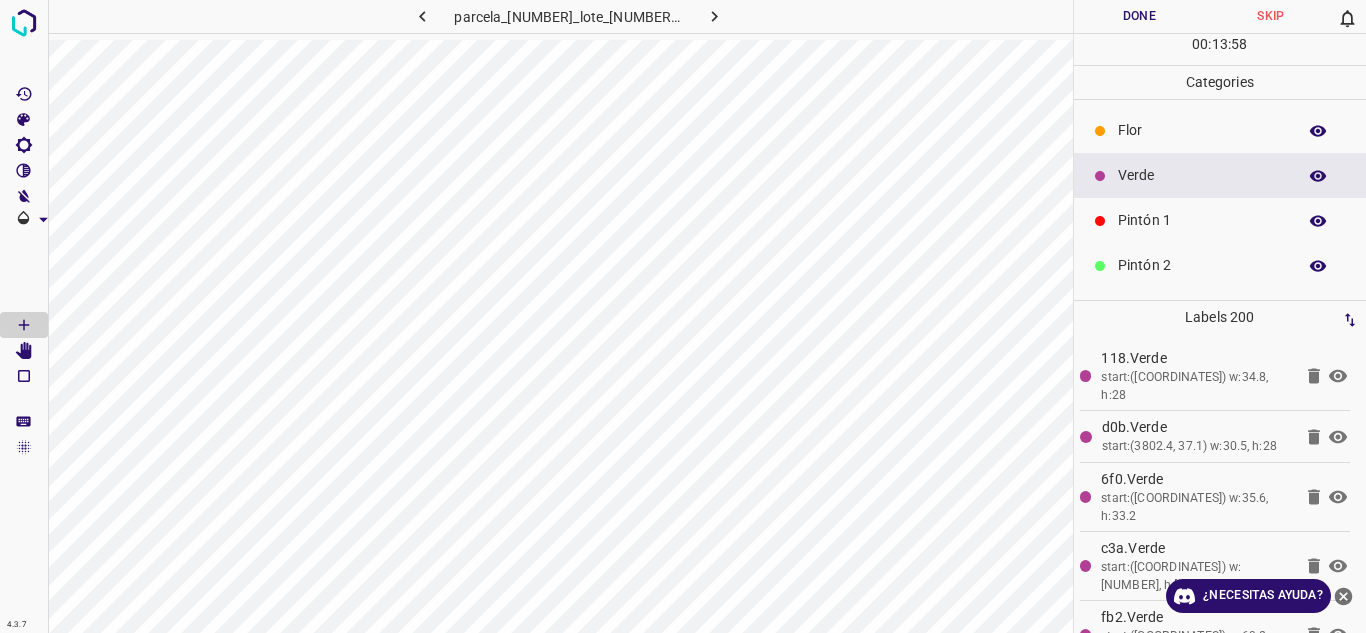 scroll, scrollTop: 176, scrollLeft: 0, axis: vertical 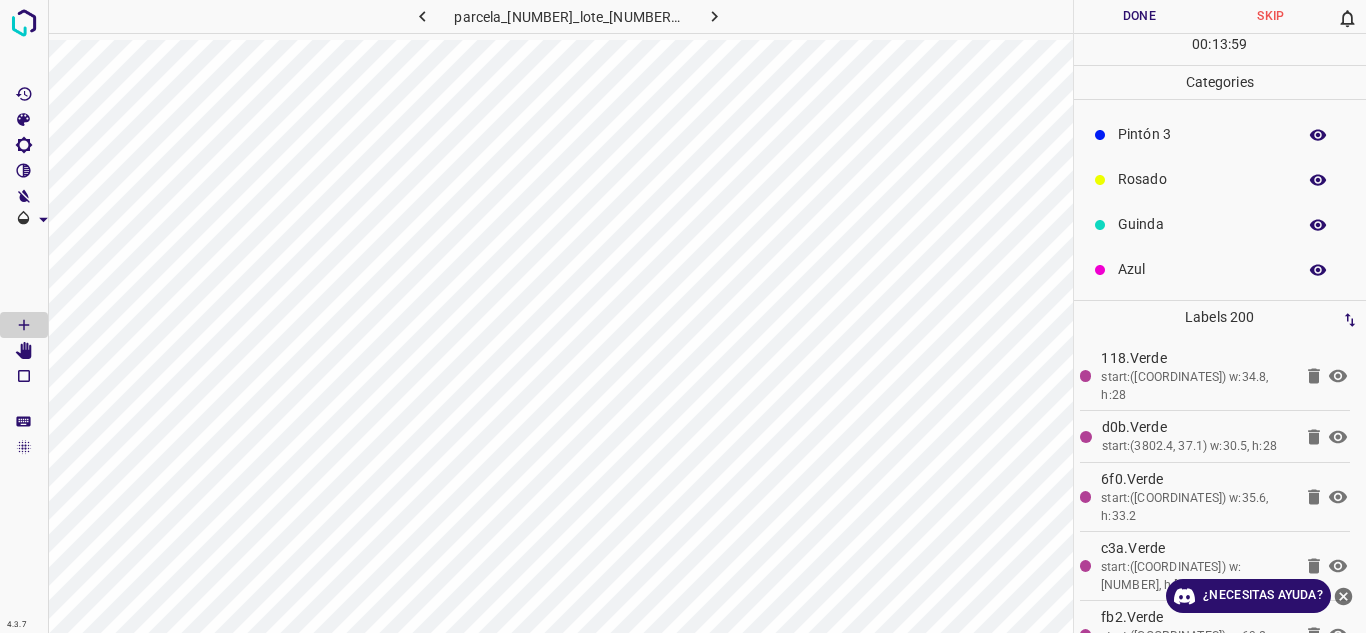 click on "Azul" at bounding box center (1202, 269) 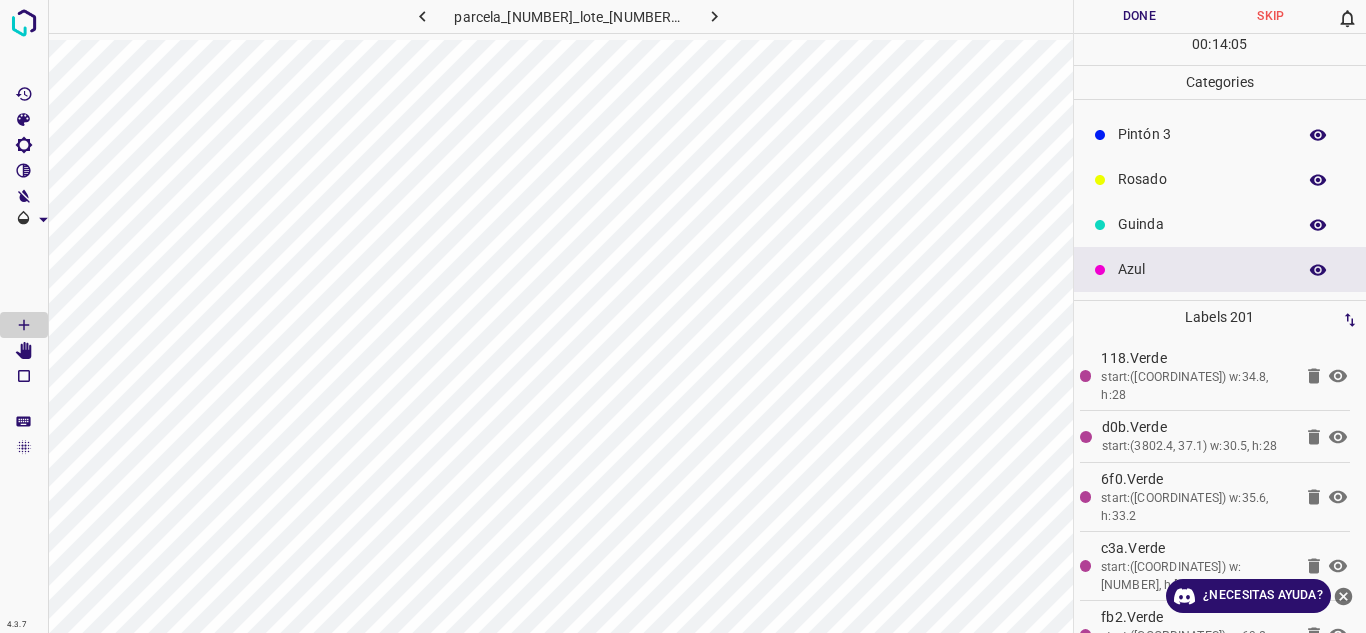 scroll, scrollTop: 0, scrollLeft: 0, axis: both 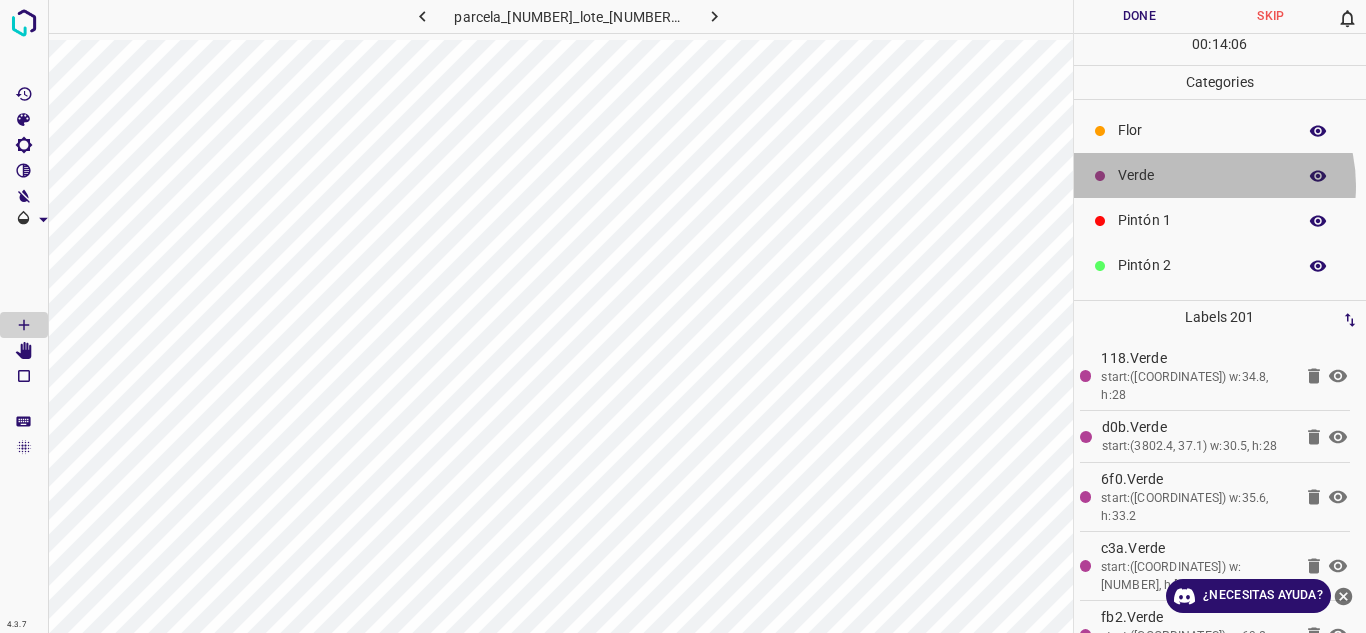 click on "Verde" at bounding box center [1202, 175] 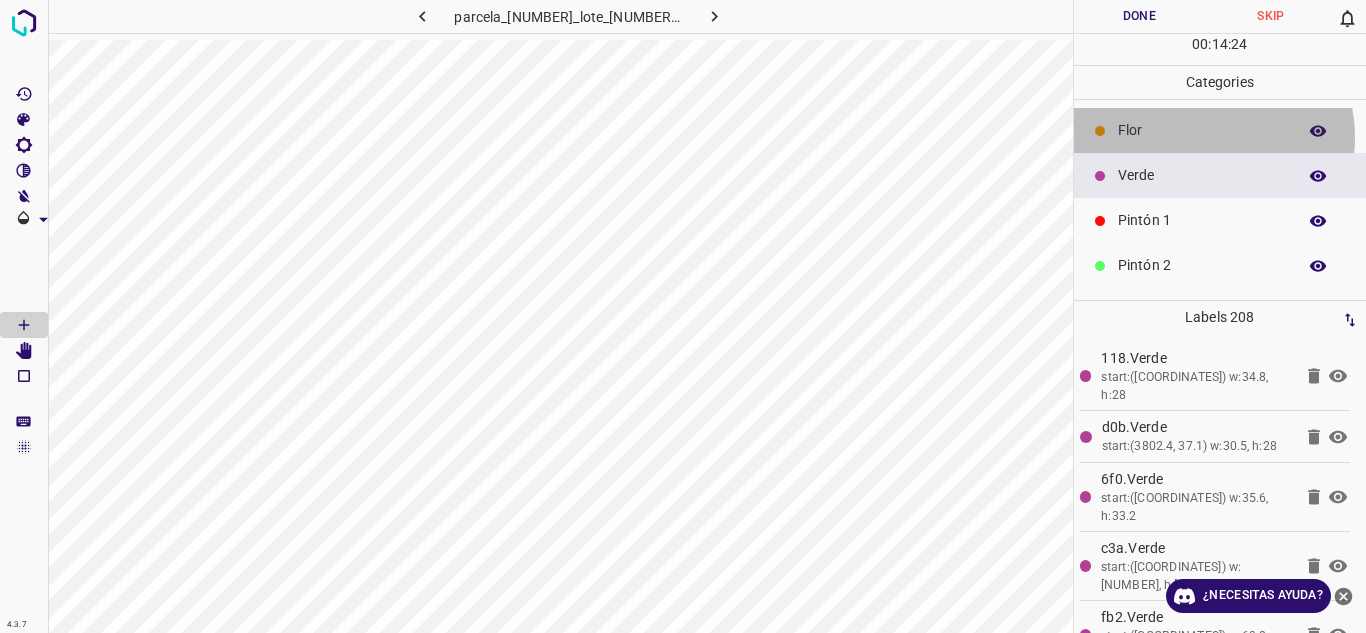 click on "Flor" at bounding box center (1202, 130) 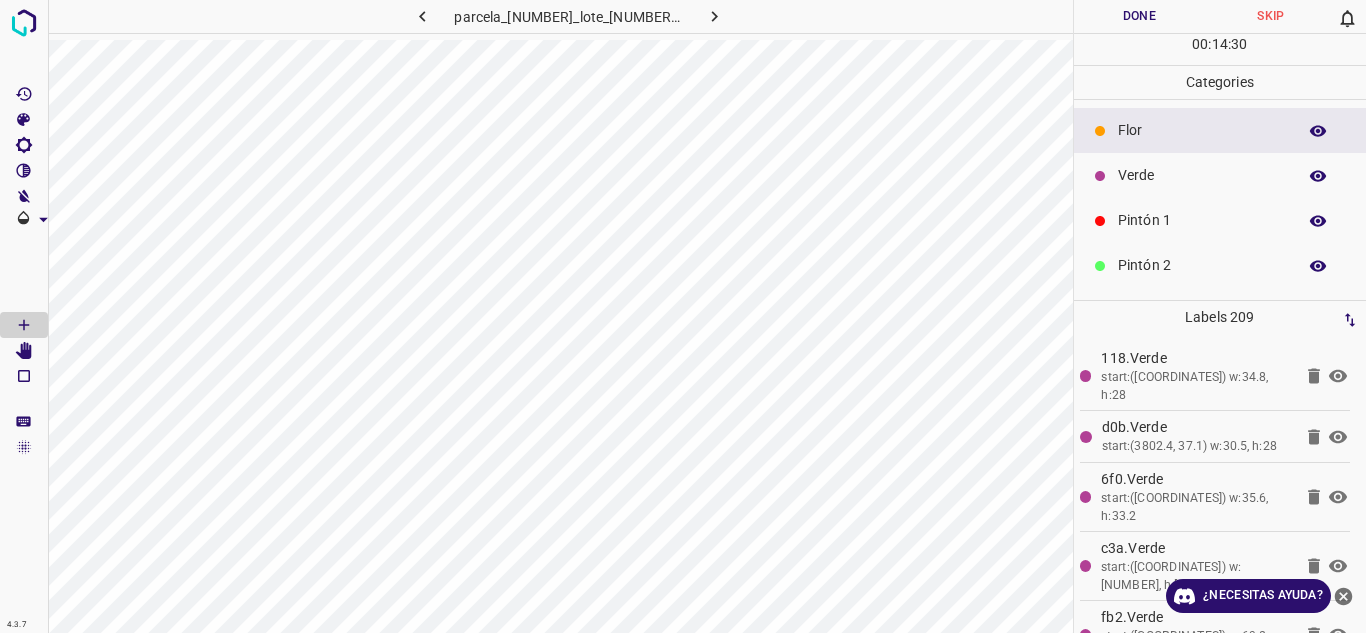 click on "Verde" at bounding box center (1202, 175) 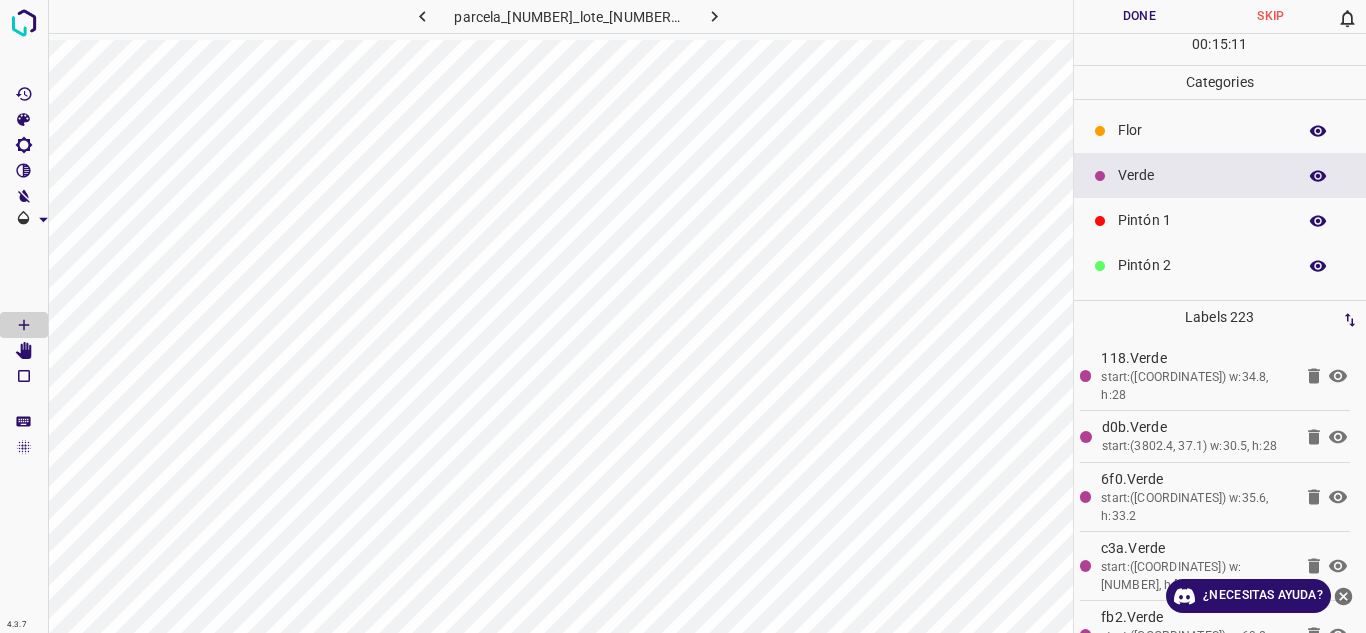 scroll, scrollTop: 176, scrollLeft: 0, axis: vertical 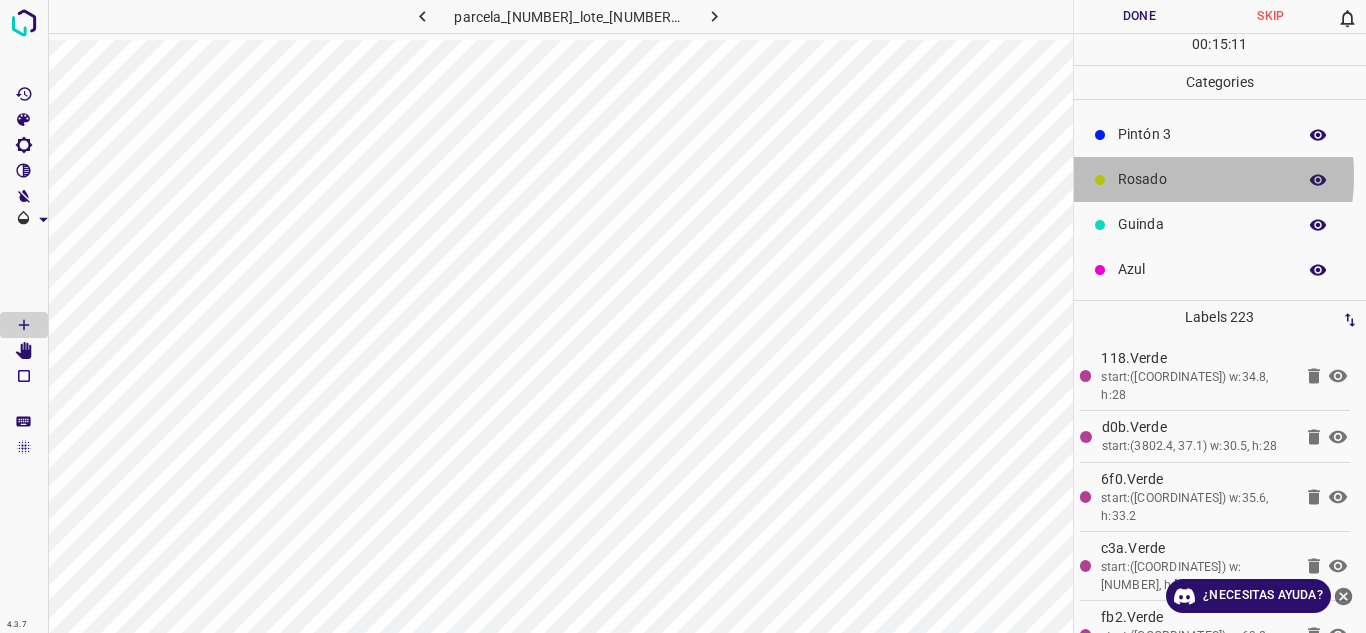 click on "Rosado" at bounding box center (1202, 179) 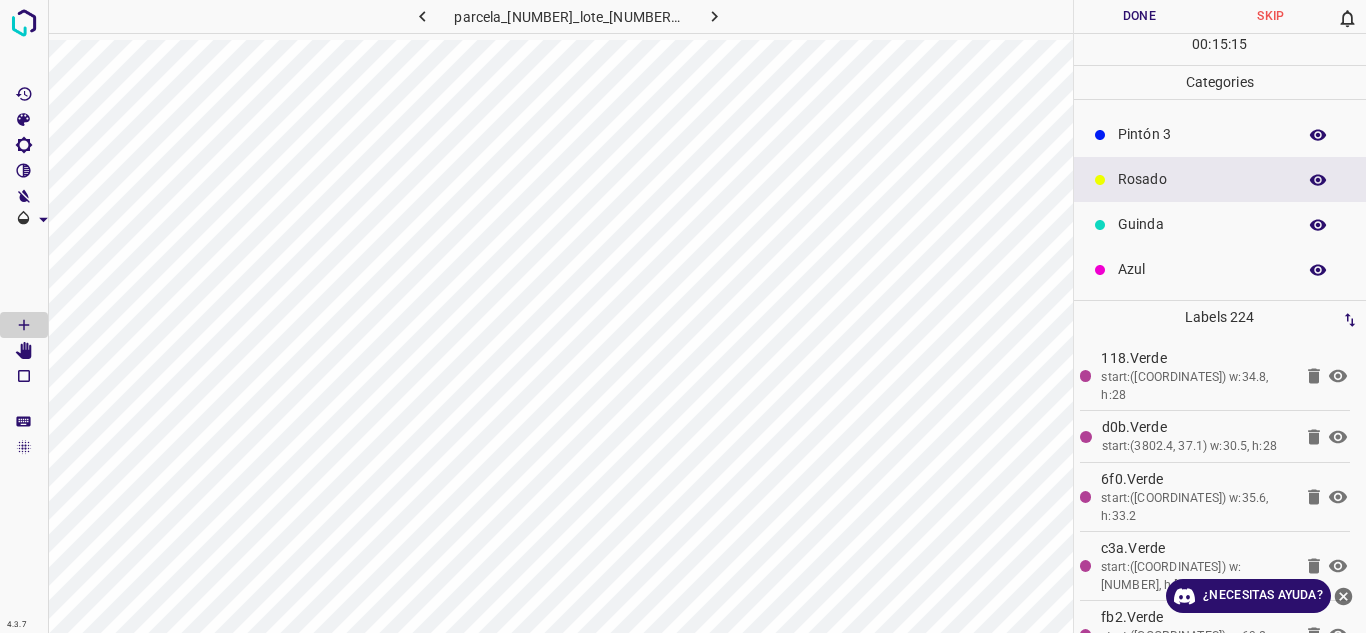 click on "Azul" at bounding box center (1202, 269) 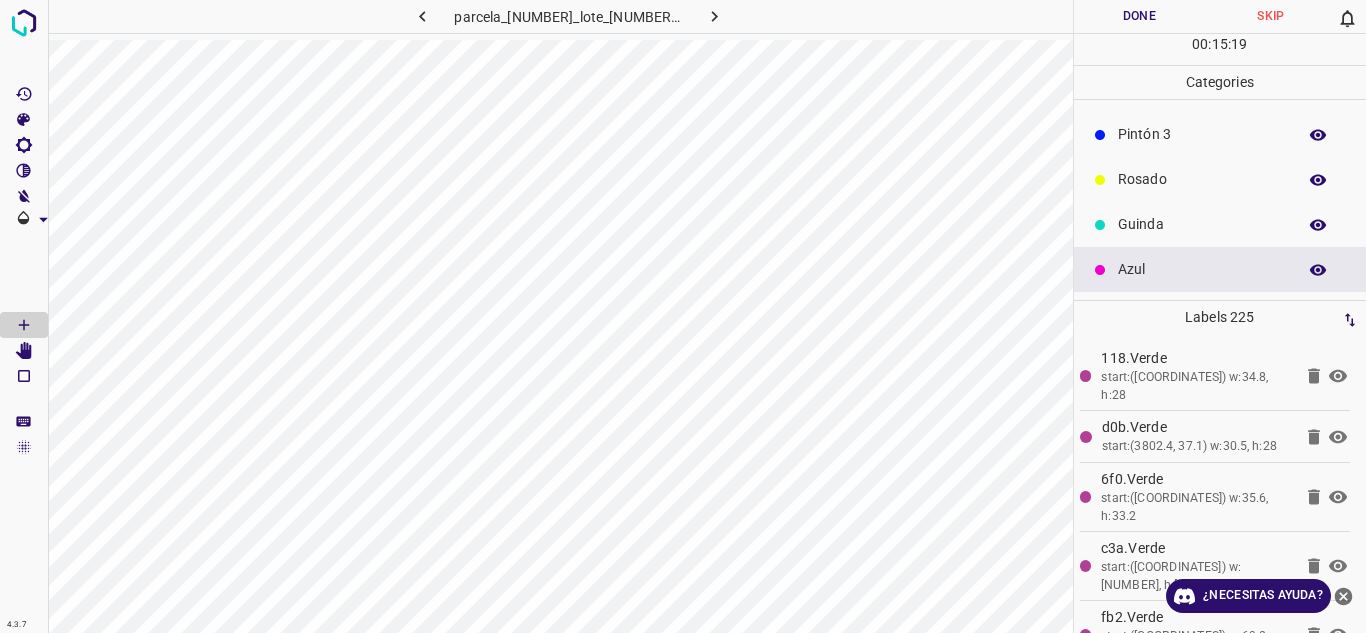 scroll, scrollTop: 0, scrollLeft: 0, axis: both 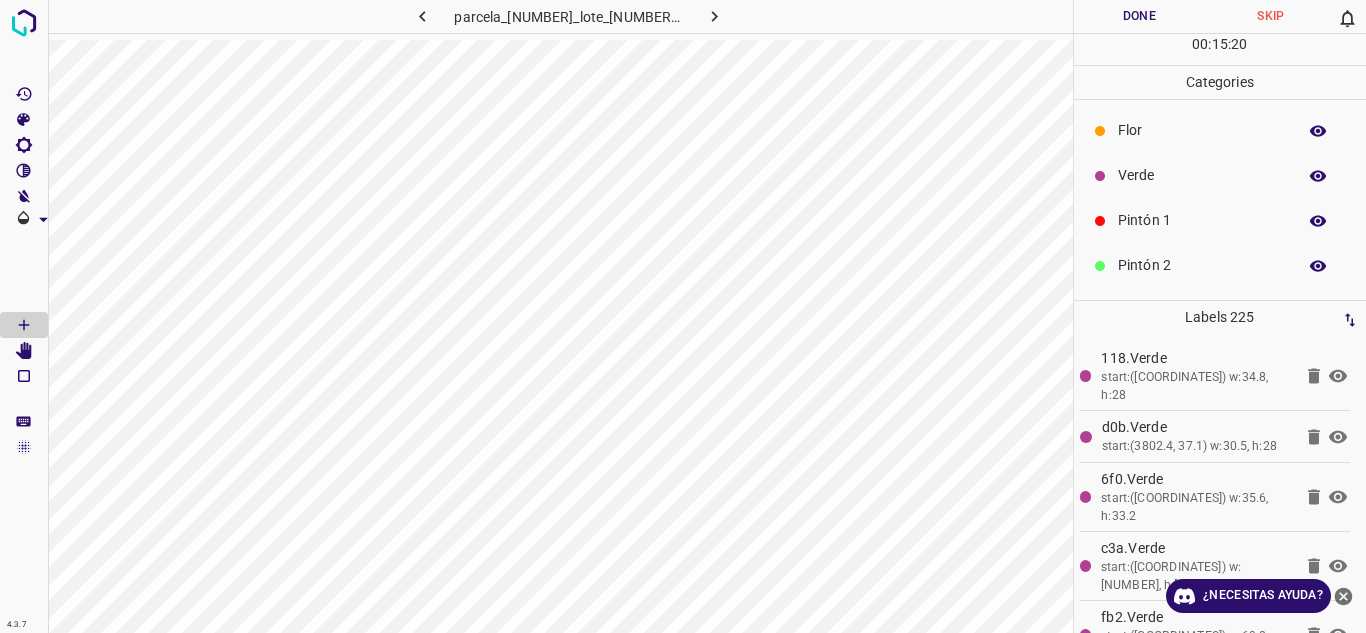 click on "Flor Verde Pintón 1 Pintón 2 Pintón 3 Rosado Guinda Azul" at bounding box center (1220, 288) 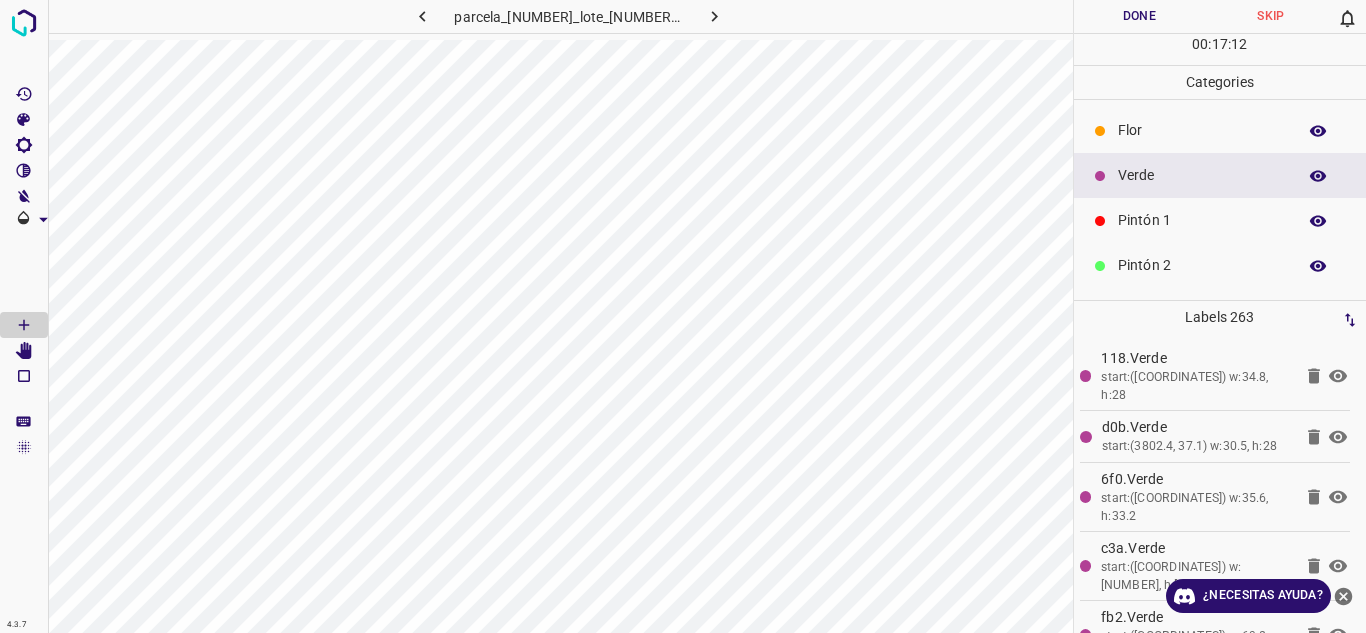 click on "Flor" at bounding box center (1202, 130) 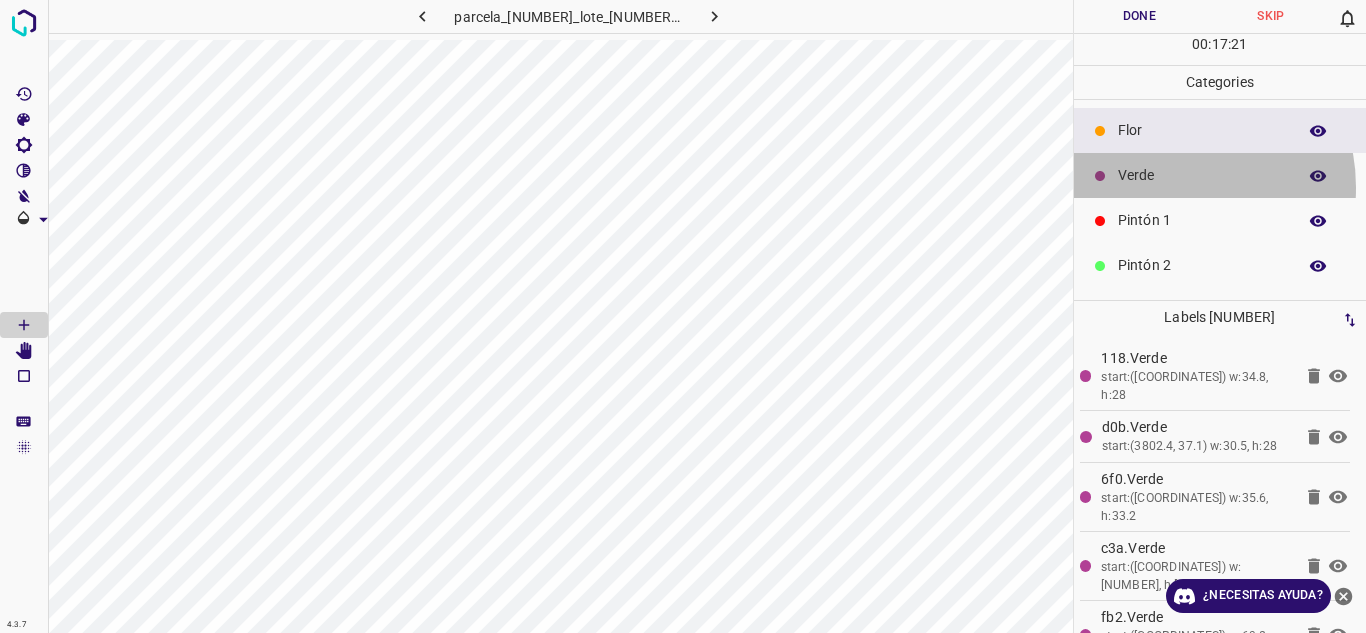 click on "Verde" at bounding box center [1220, 175] 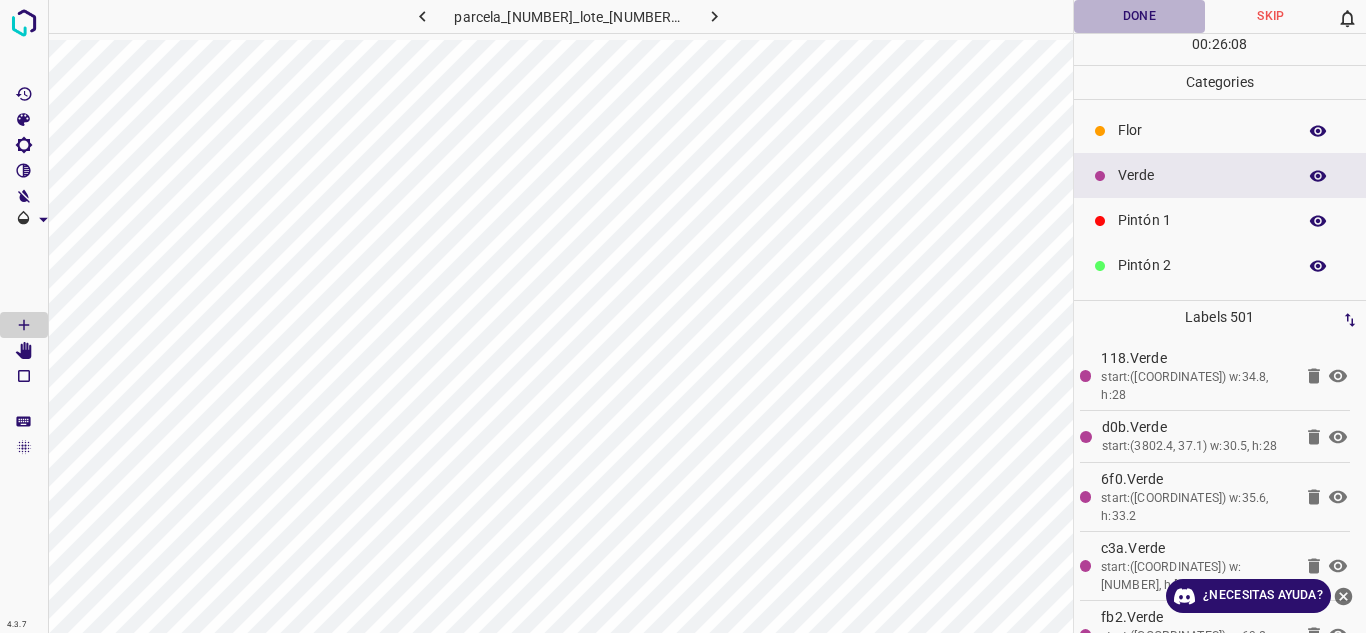 click on "Done" at bounding box center [1140, 16] 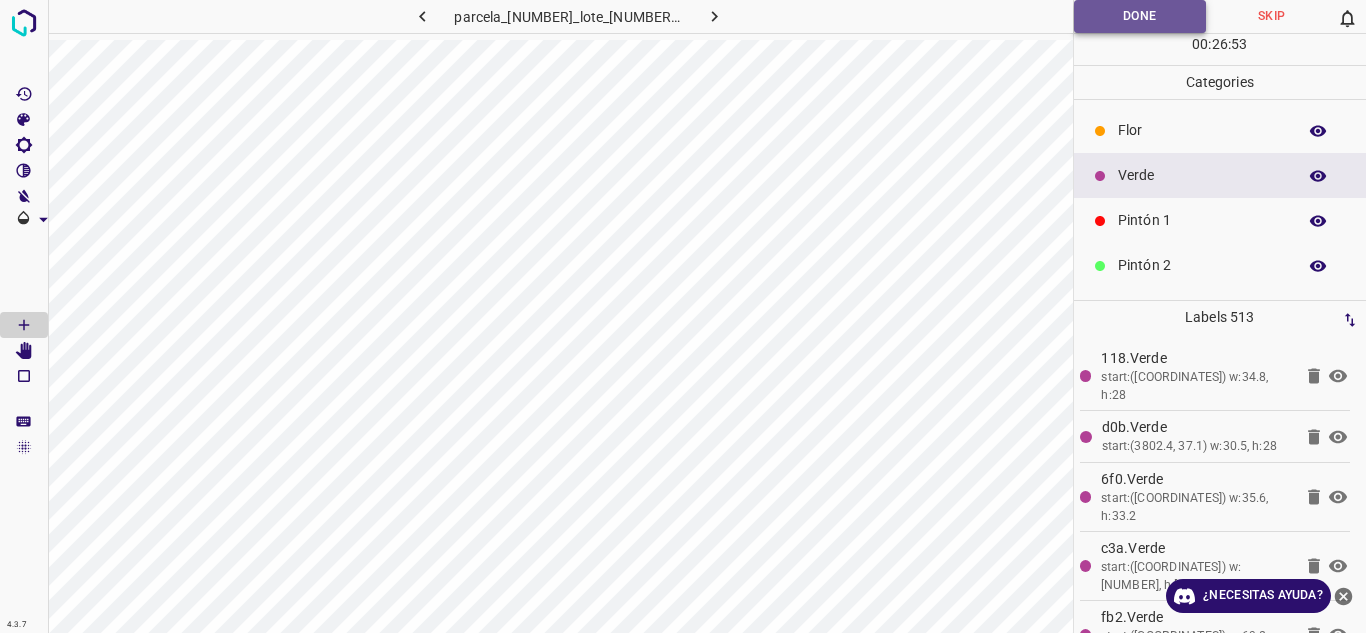 click on "Done" at bounding box center [1140, 16] 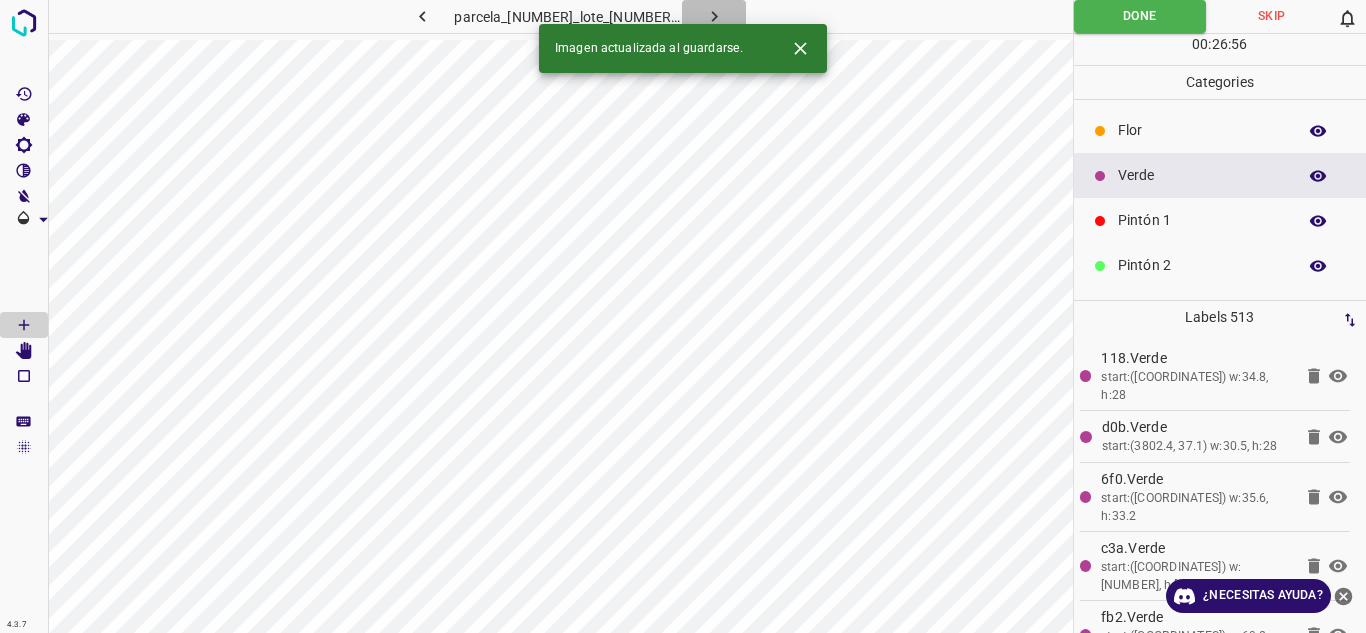 click 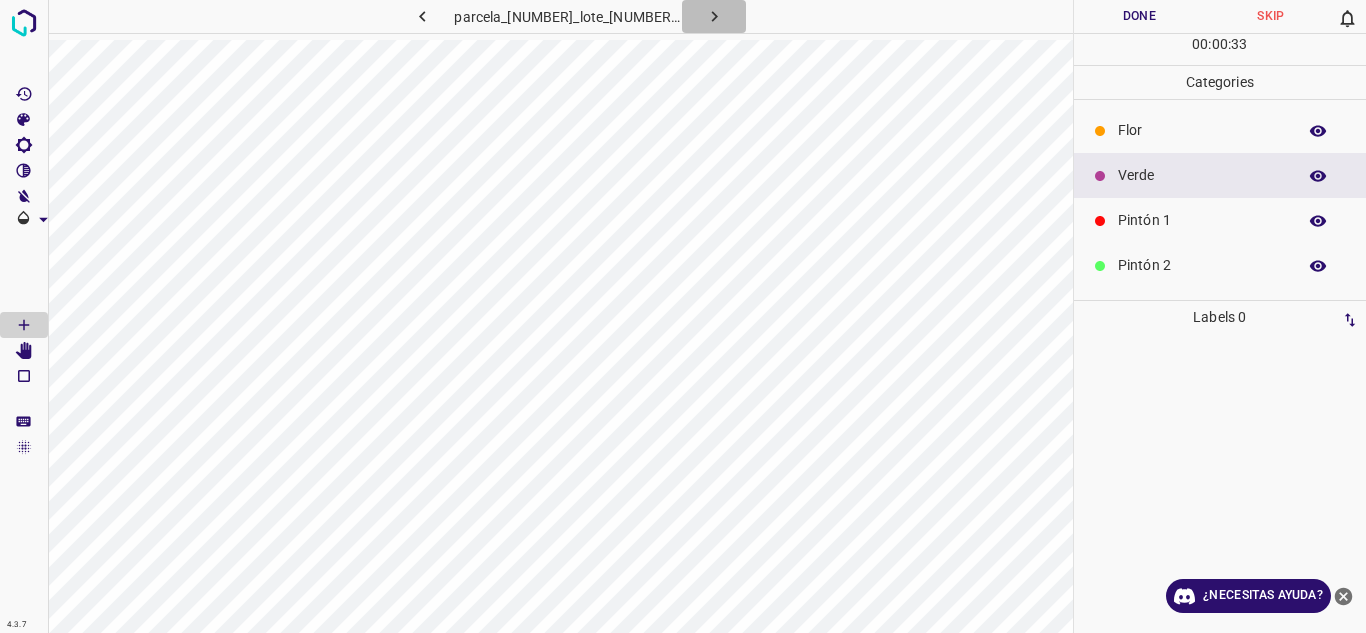 click 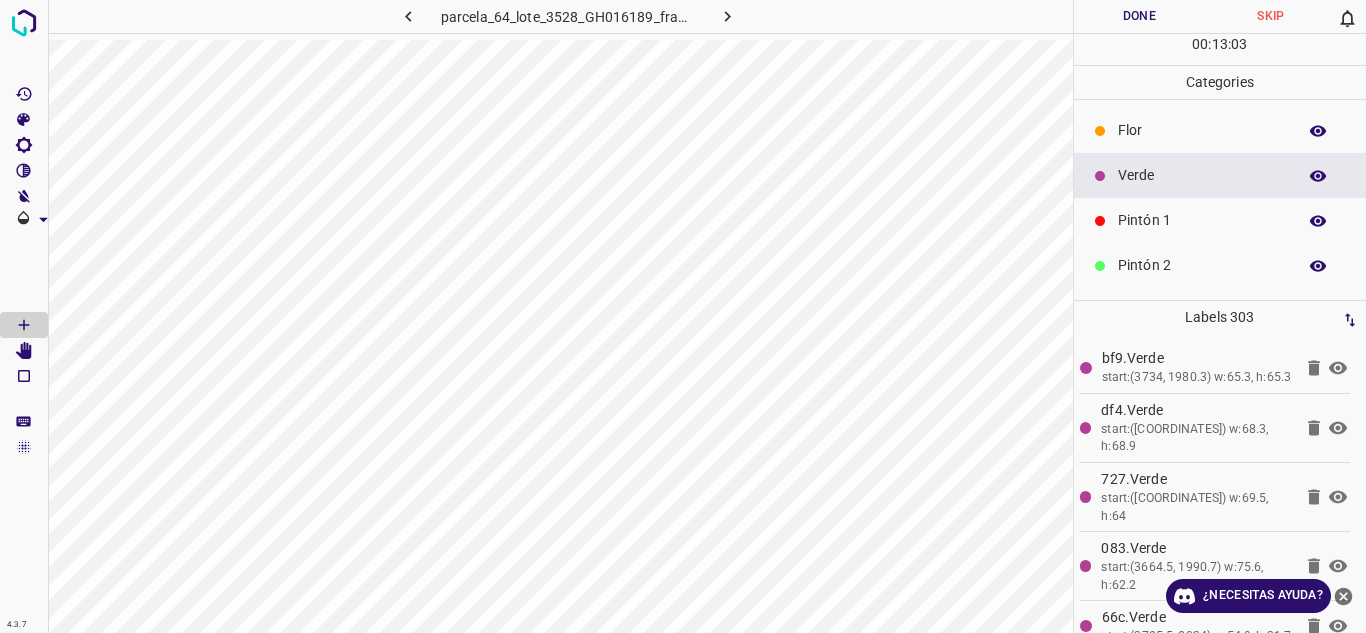click on "Done" at bounding box center (1140, 16) 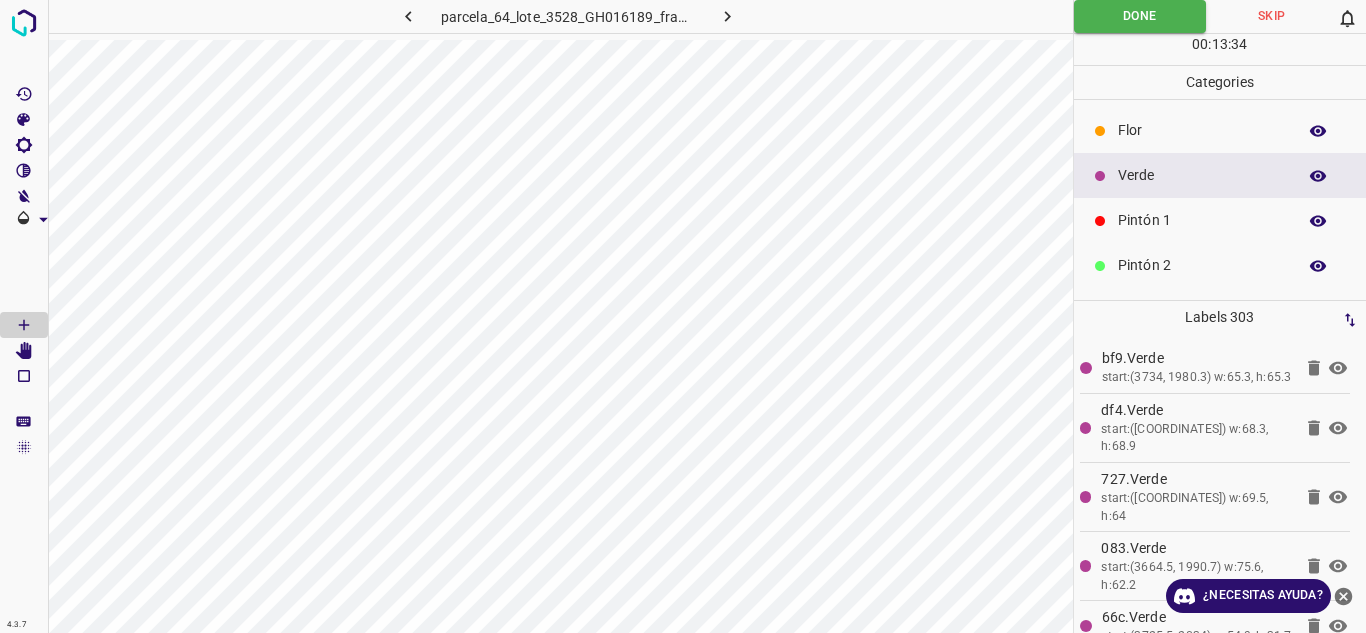 click 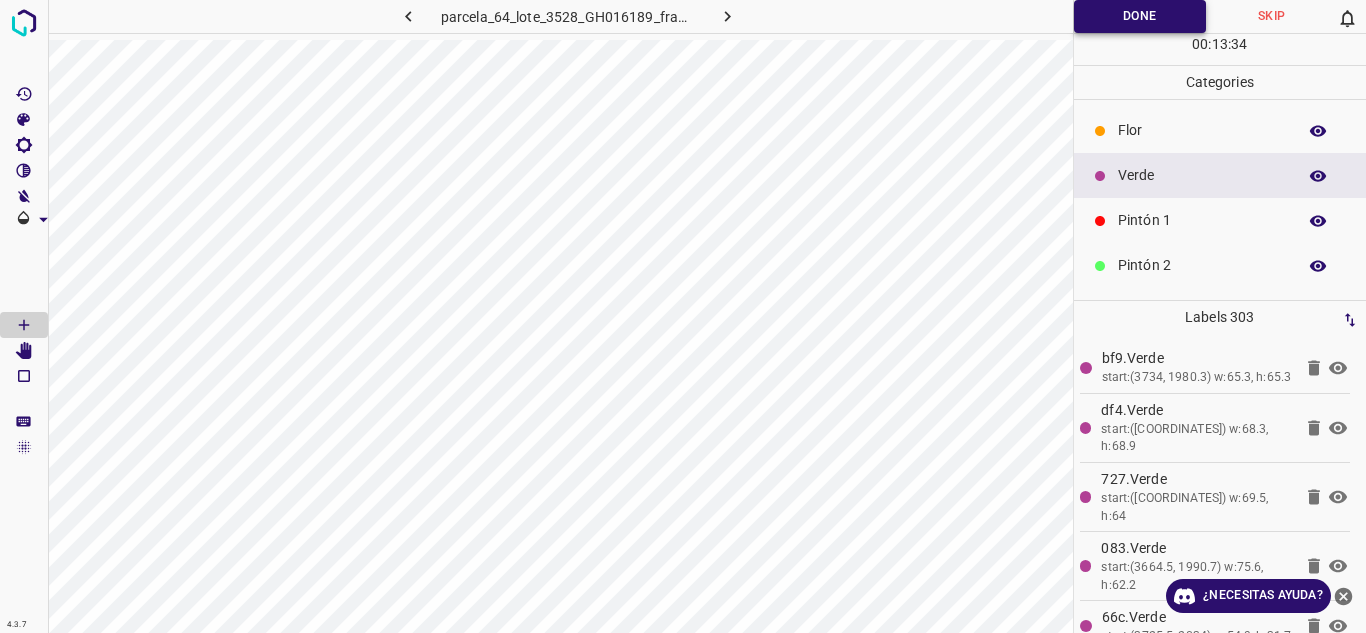 click on "Done" at bounding box center (1140, 16) 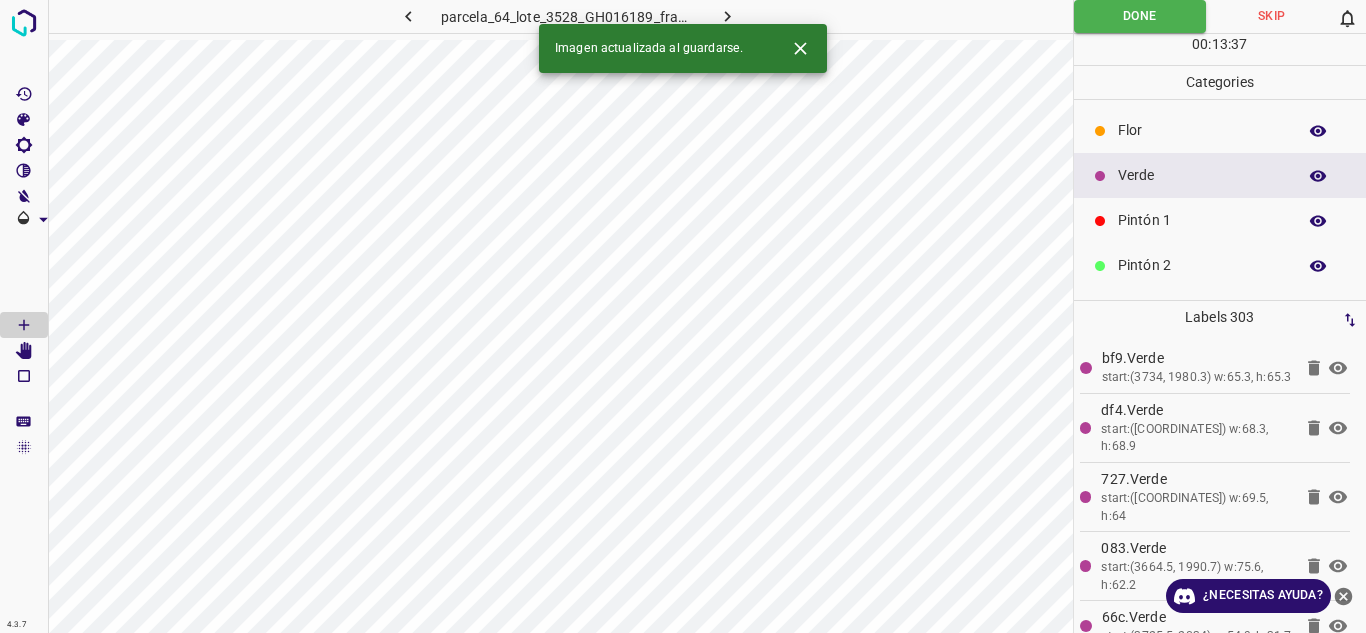 click 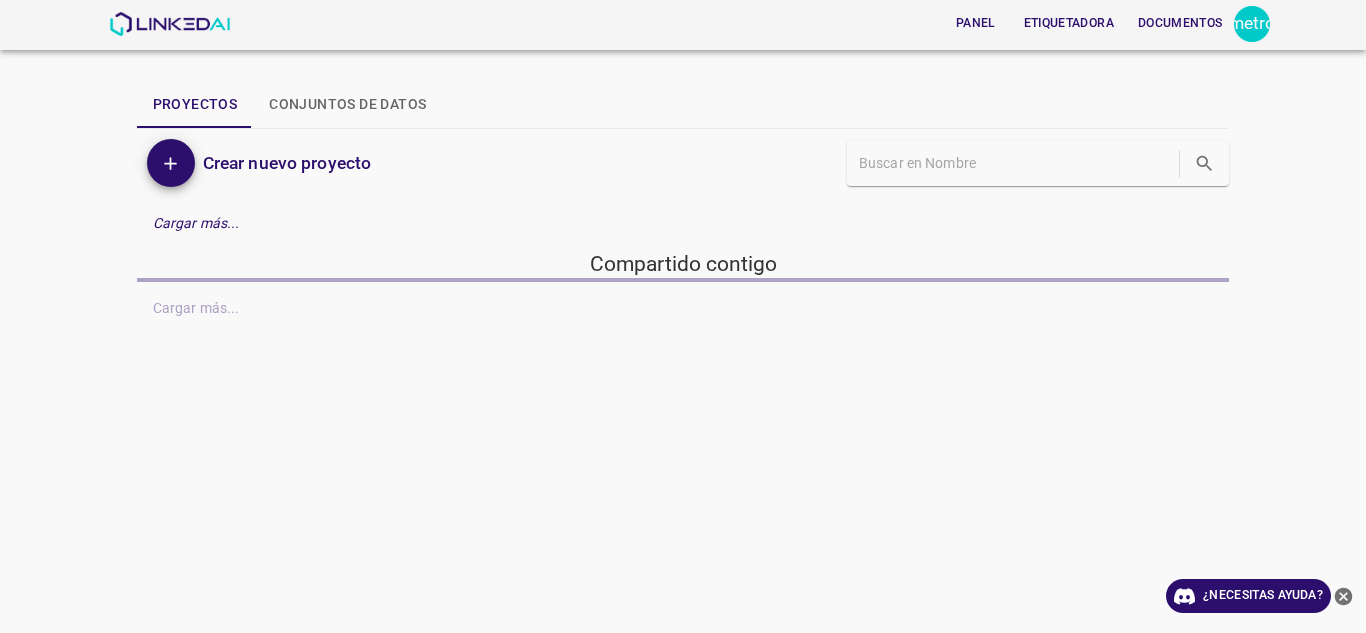 scroll, scrollTop: 0, scrollLeft: 0, axis: both 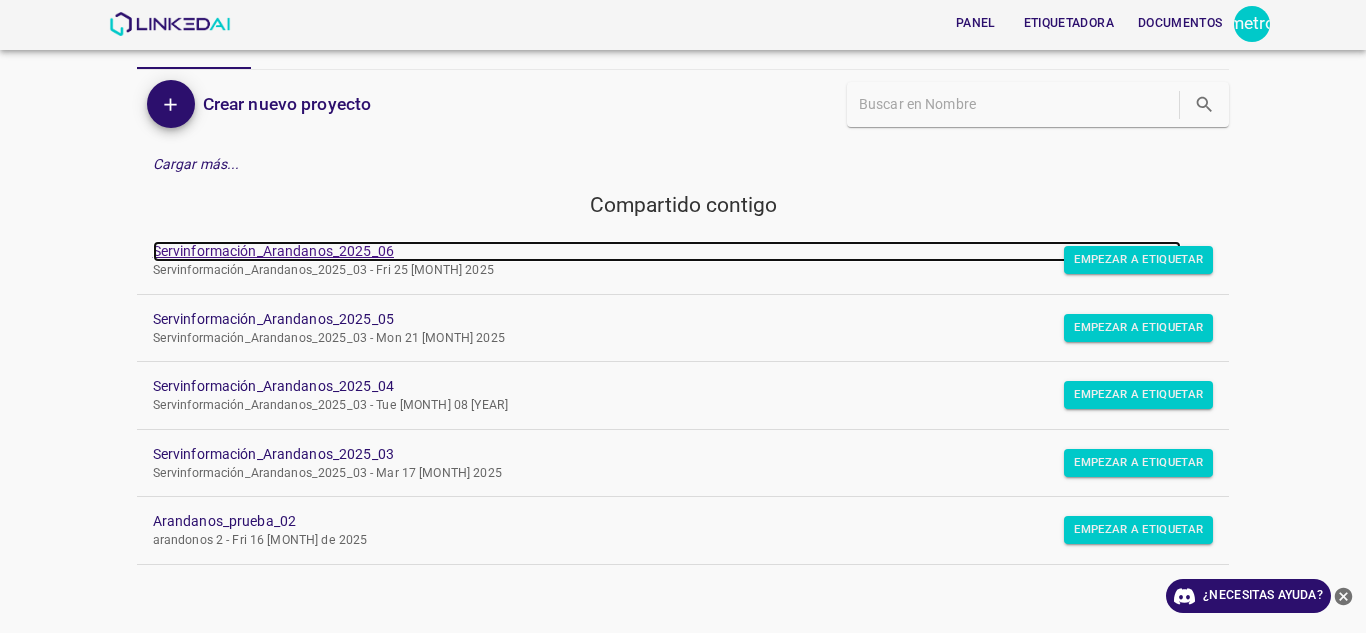 click on "Servinformación_Arandanos_2025_06" at bounding box center (273, 251) 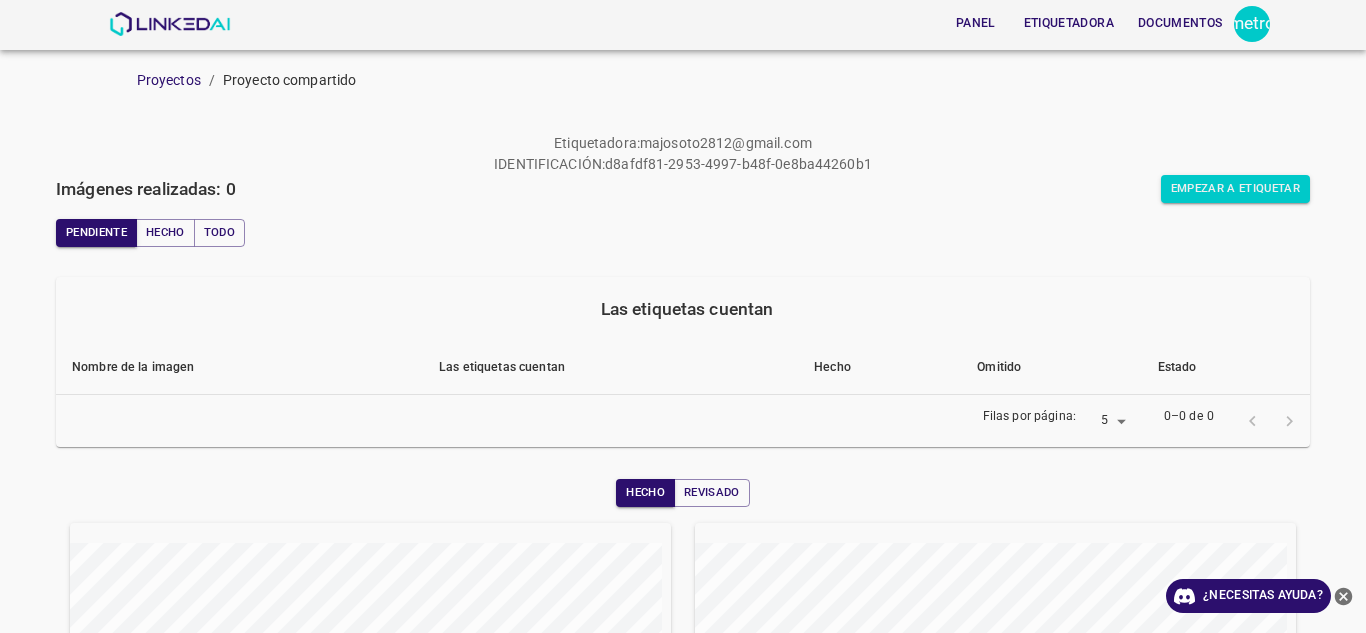 scroll, scrollTop: 0, scrollLeft: 0, axis: both 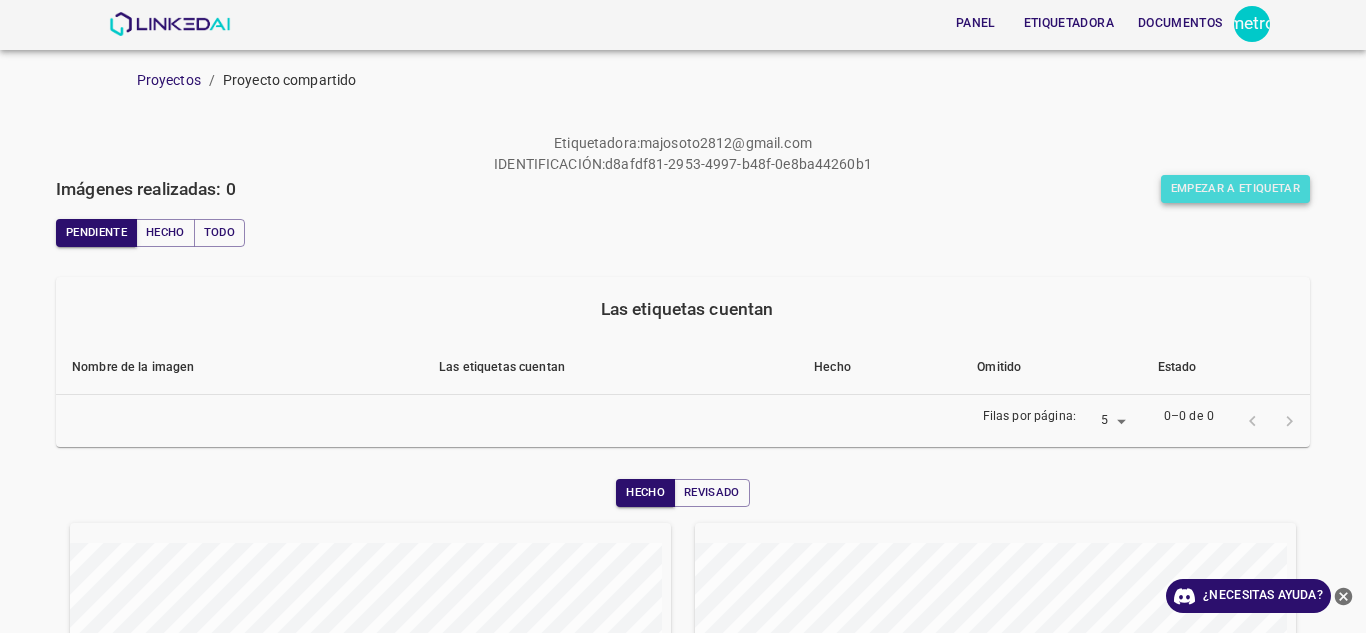 click on "Empezar a etiquetar" at bounding box center [1235, 189] 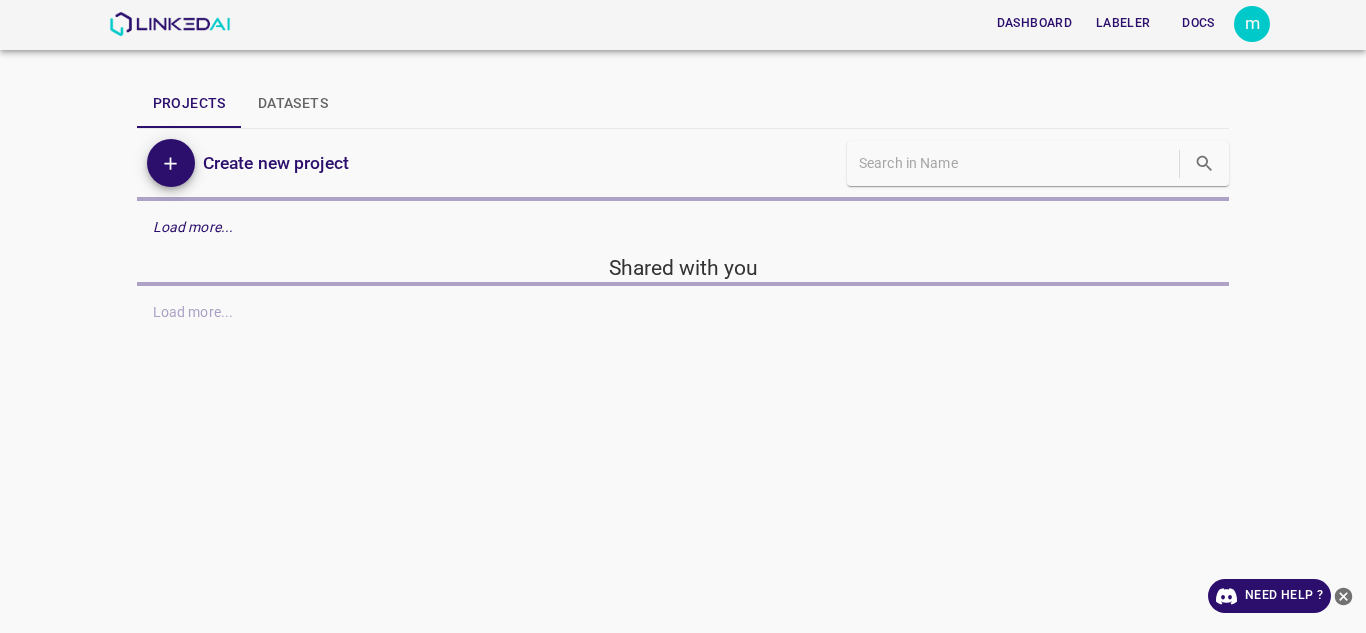 scroll, scrollTop: 0, scrollLeft: 0, axis: both 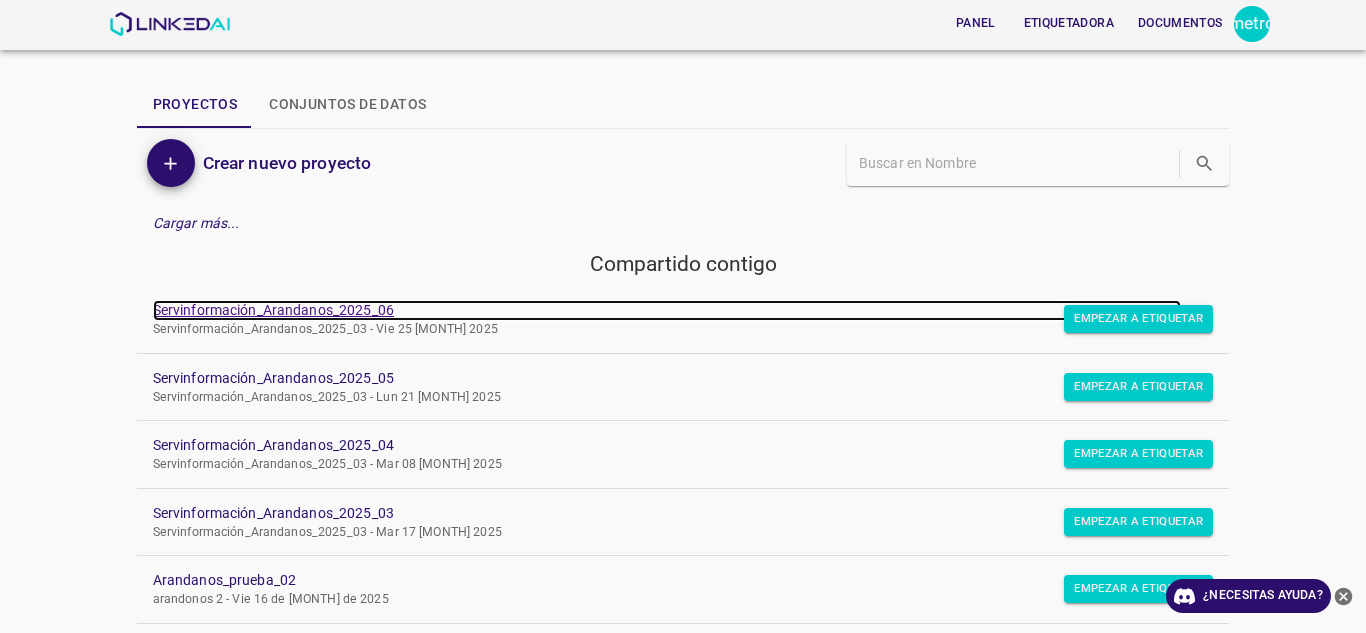 click on "Servinformación_Arandanos_2025_06" at bounding box center (273, 310) 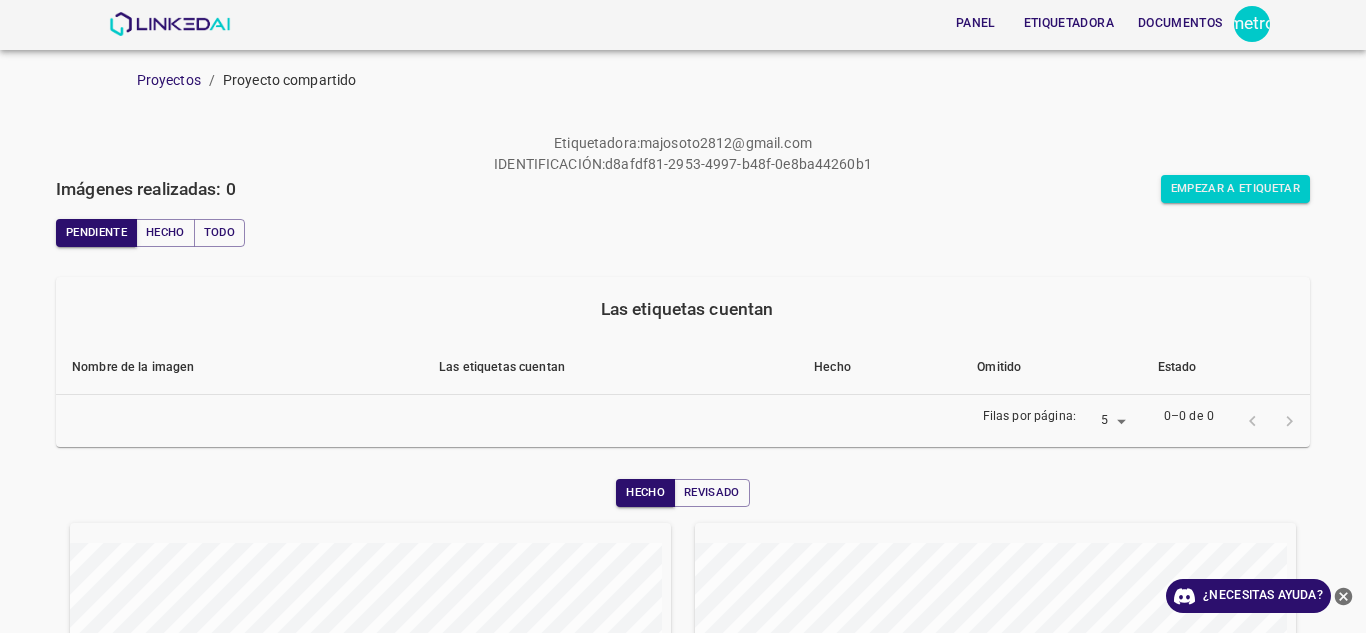 scroll, scrollTop: 0, scrollLeft: 0, axis: both 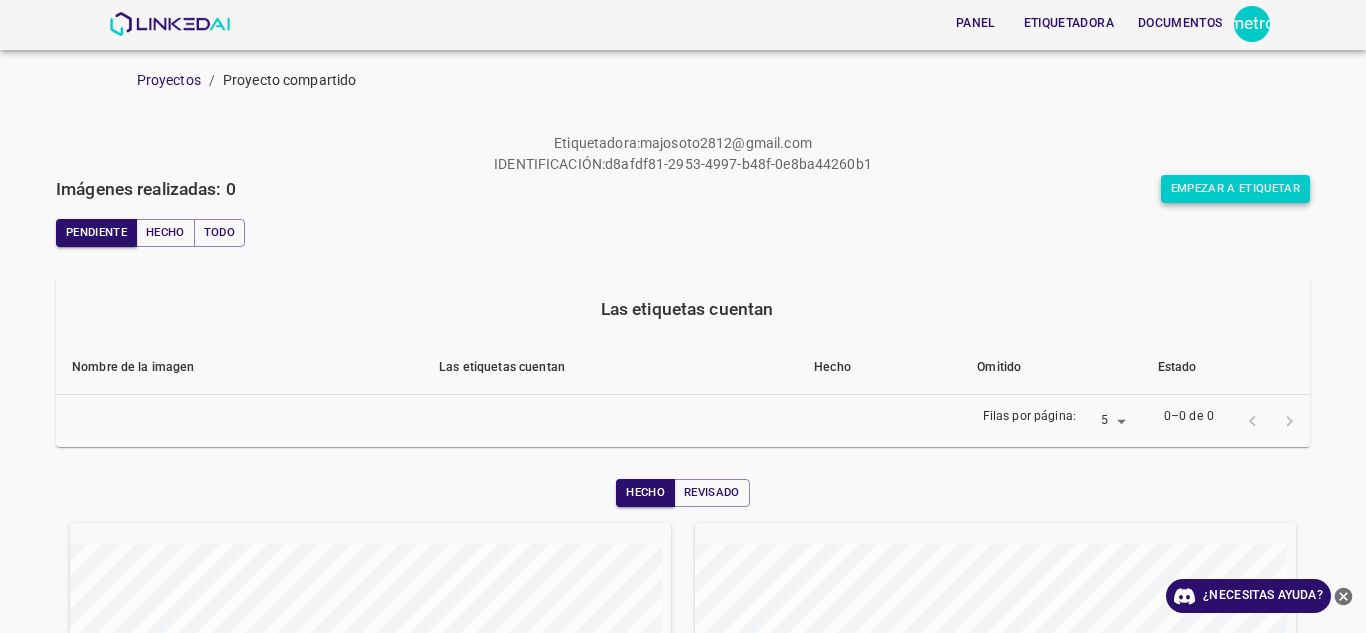 click on "Empezar a etiquetar" at bounding box center (1235, 188) 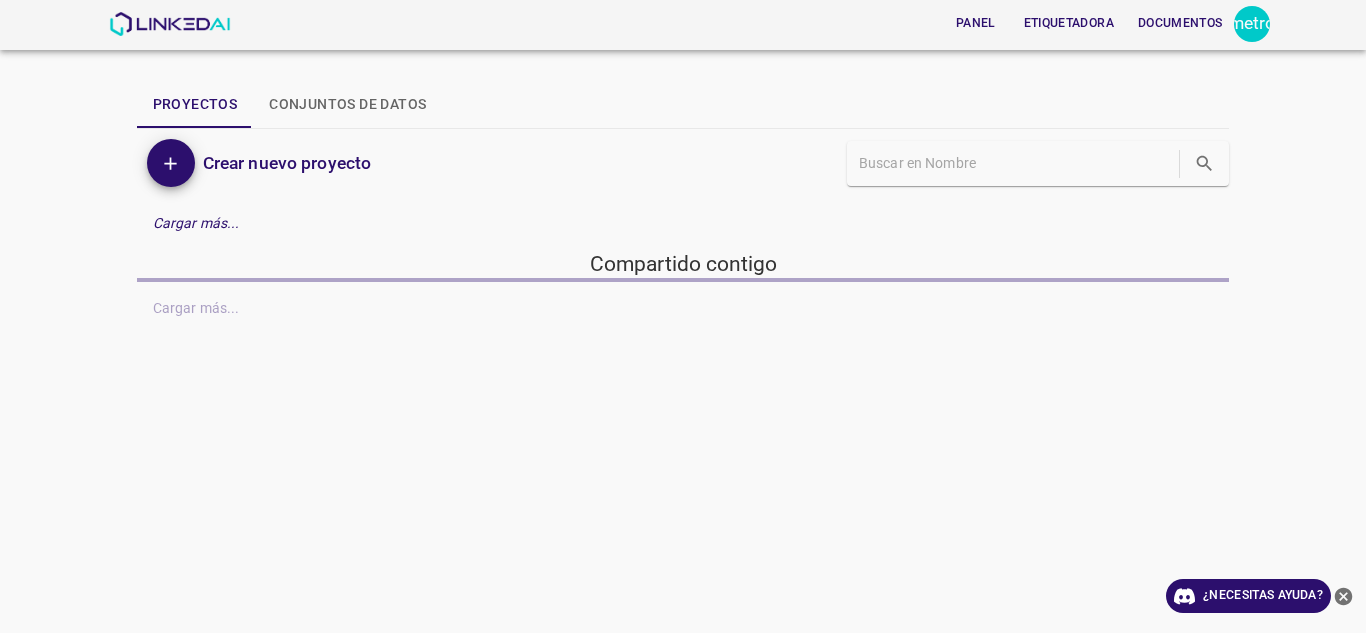 scroll, scrollTop: 0, scrollLeft: 0, axis: both 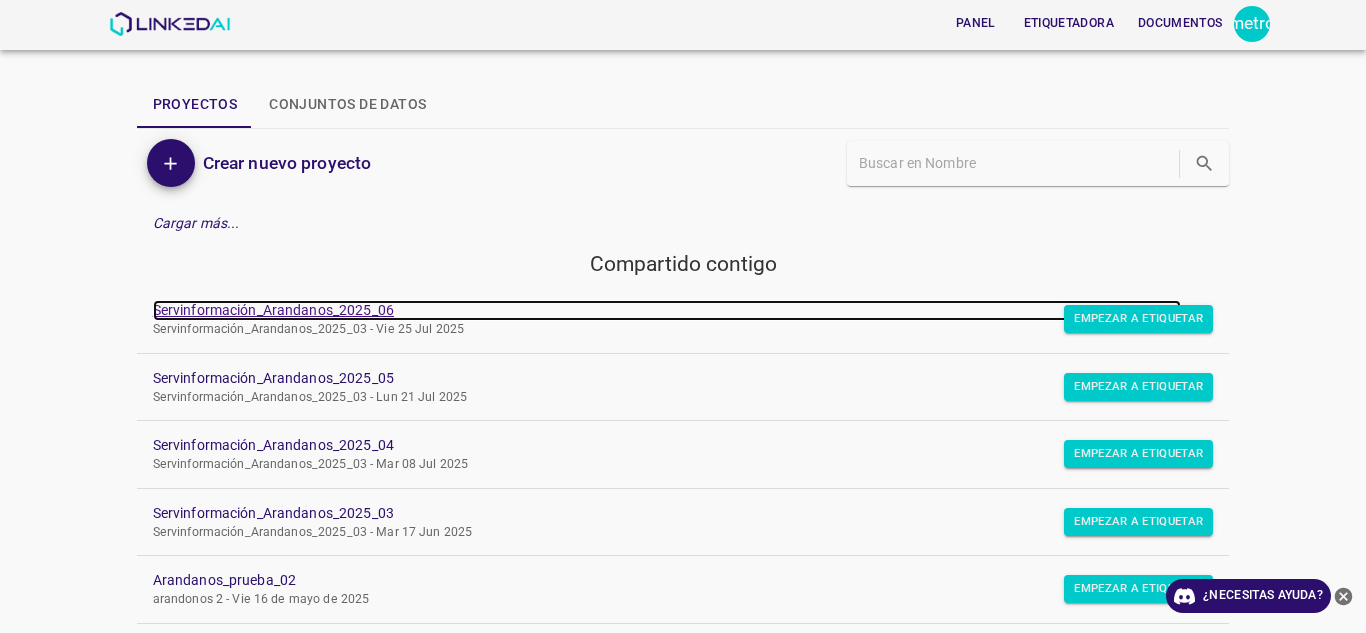 click on "Servinformación_Arandanos_2025_06" at bounding box center (667, 310) 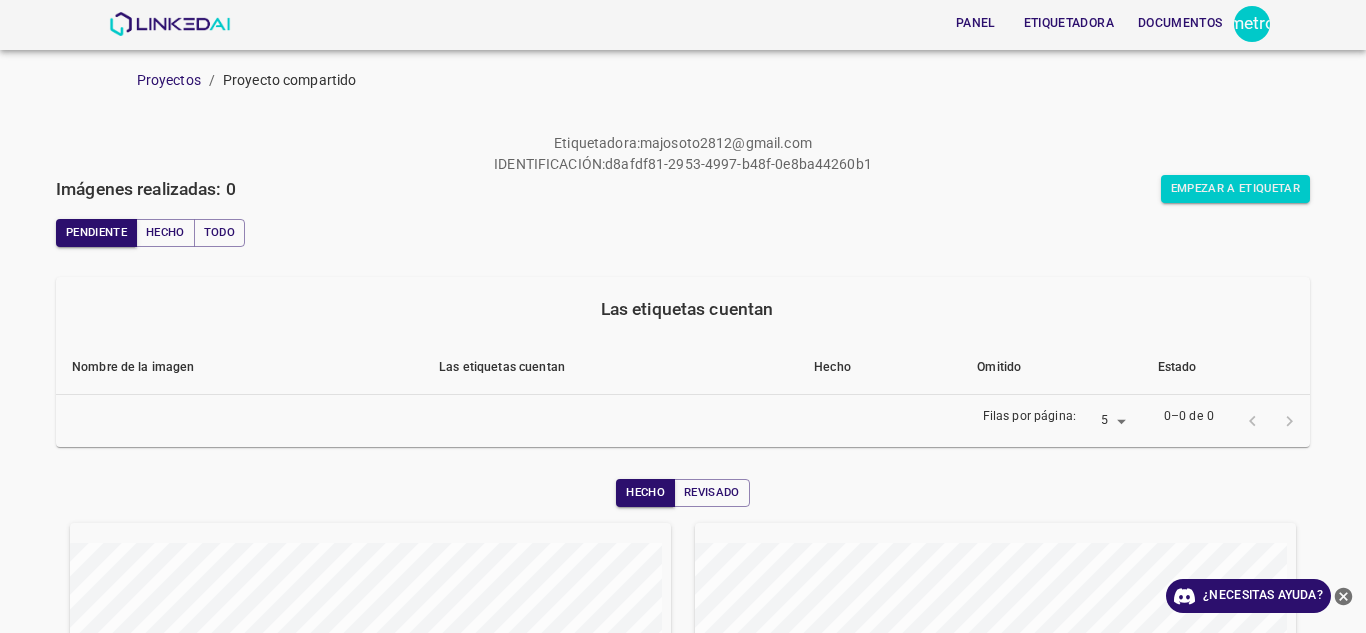 scroll, scrollTop: 0, scrollLeft: 0, axis: both 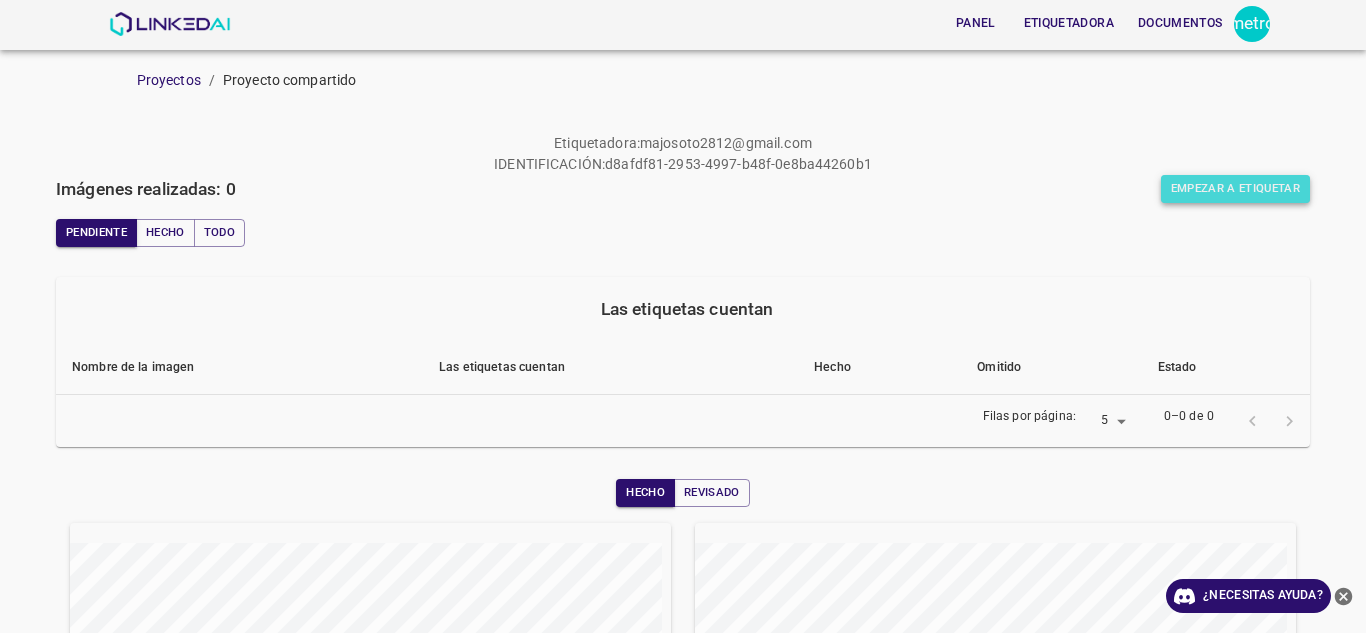 click on "Empezar a etiquetar" at bounding box center (1235, 188) 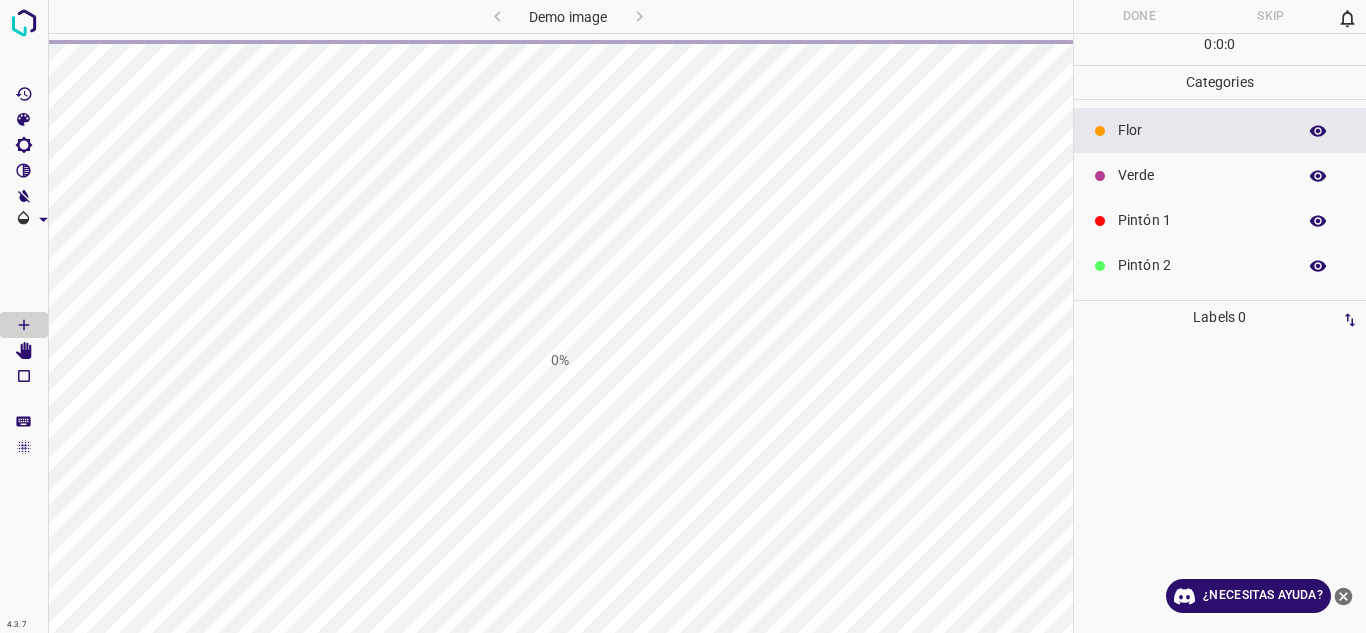 scroll, scrollTop: 0, scrollLeft: 0, axis: both 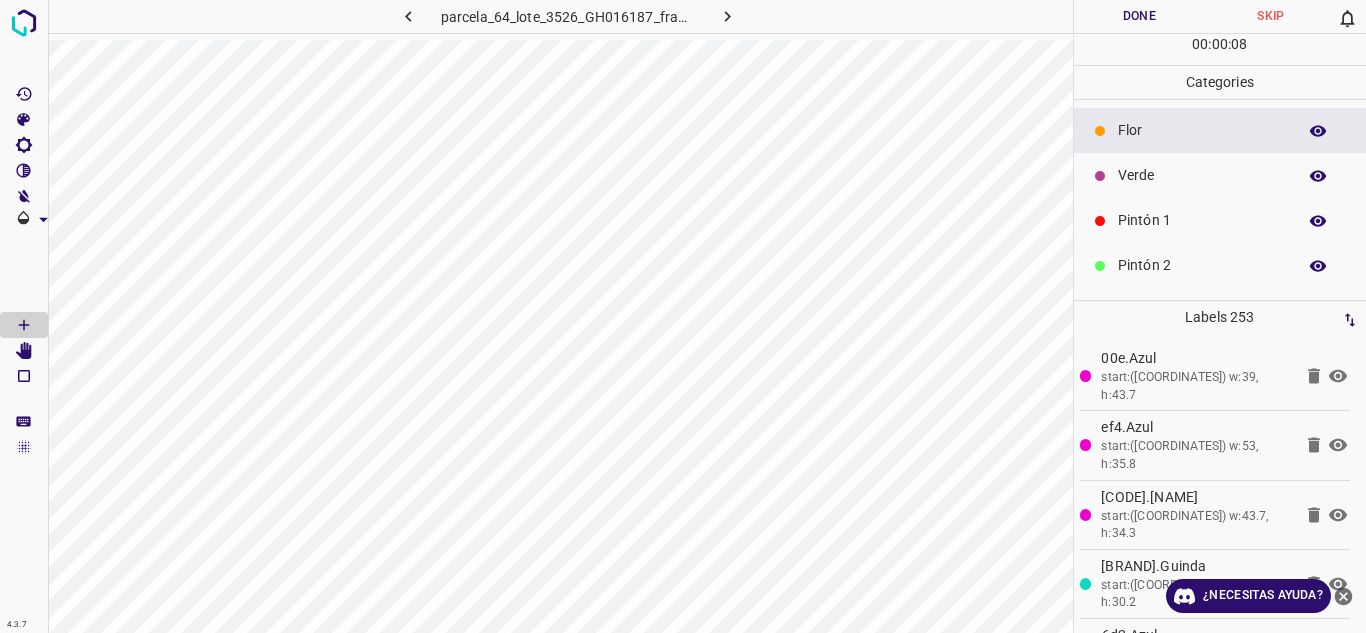 click on "Verde" at bounding box center (1220, 175) 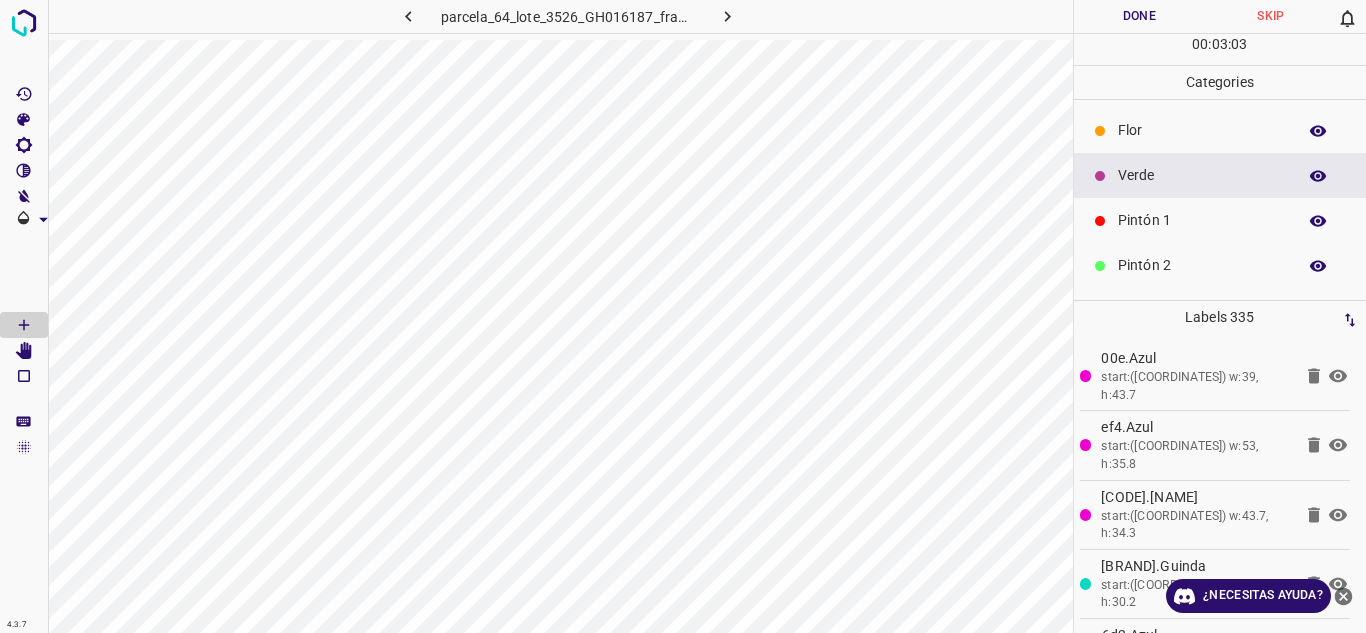 click on "Done" at bounding box center (1140, 16) 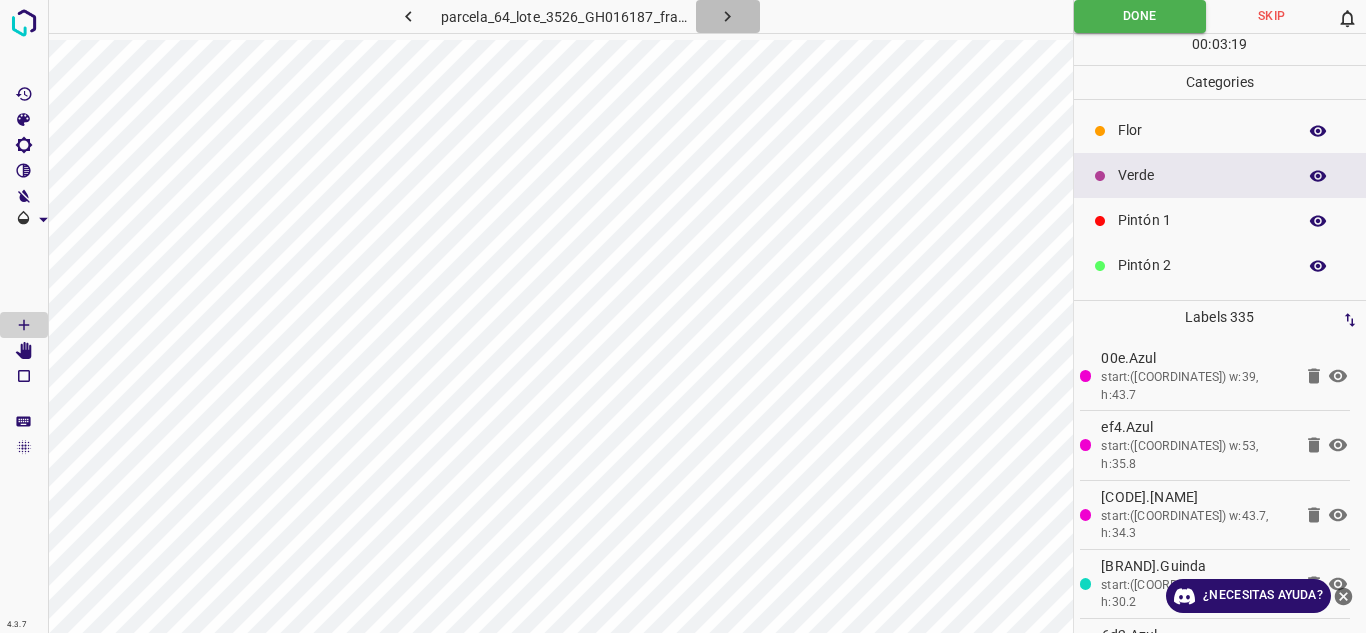 click at bounding box center [728, 16] 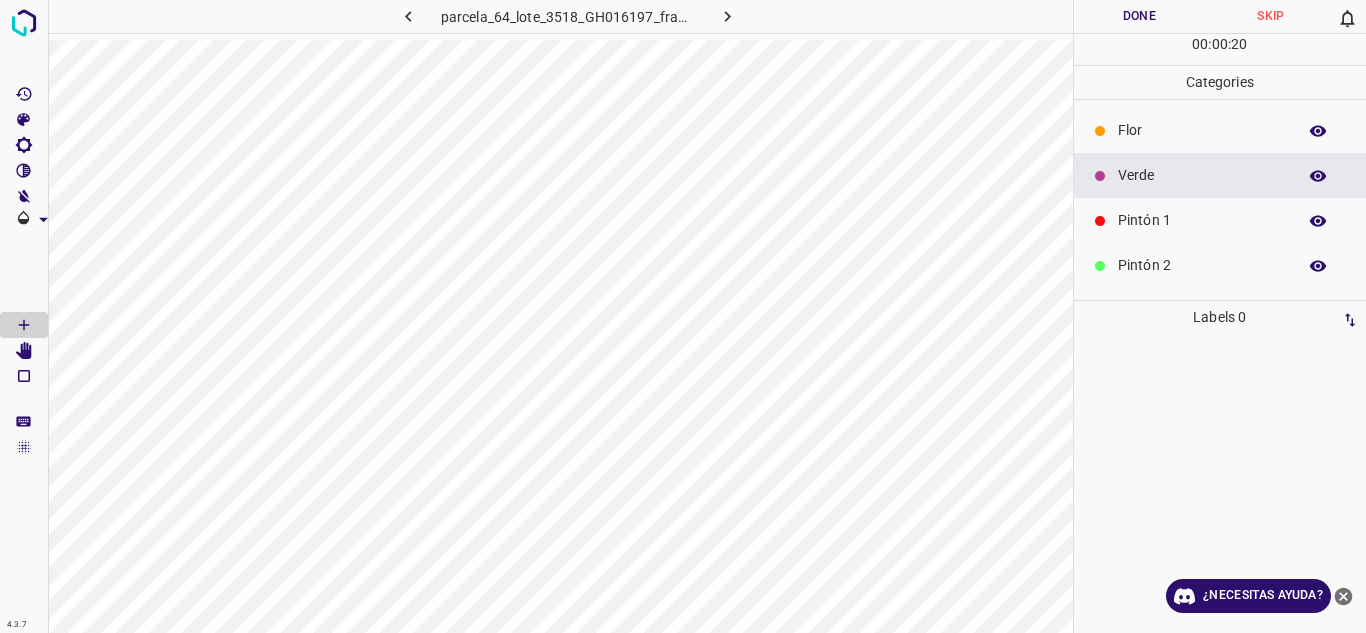 click 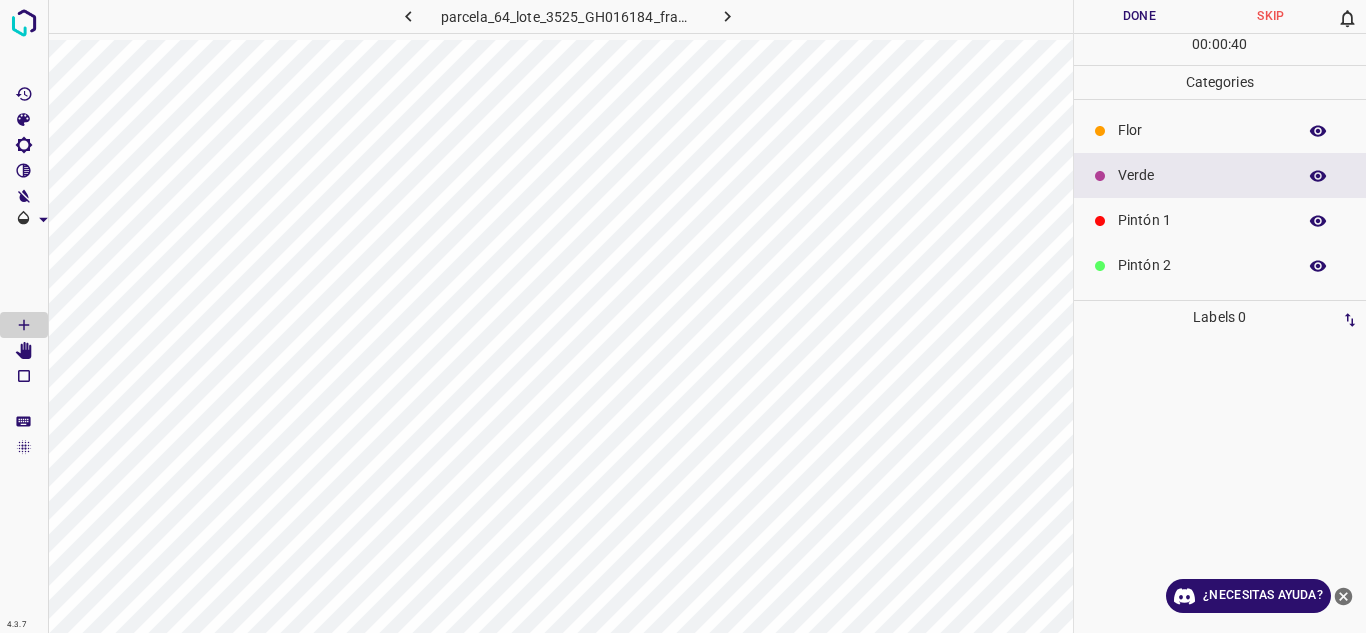 click 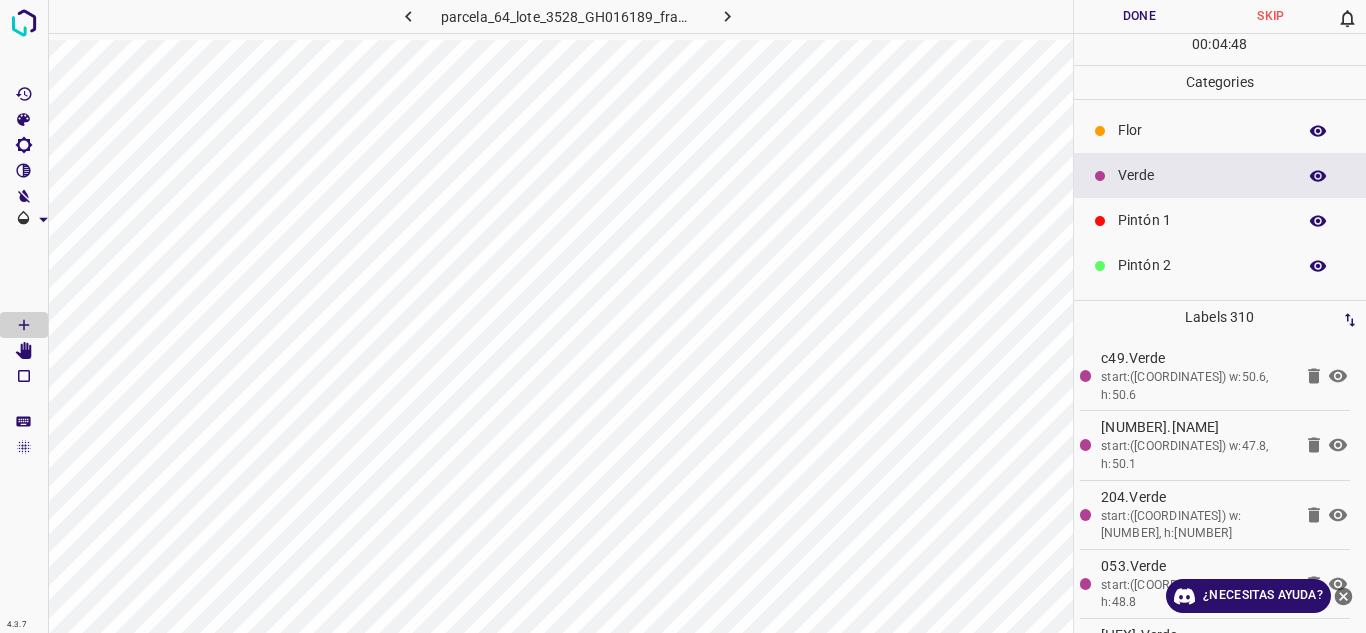 drag, startPoint x: 1152, startPoint y: 14, endPoint x: 1137, endPoint y: 29, distance: 21.213203 